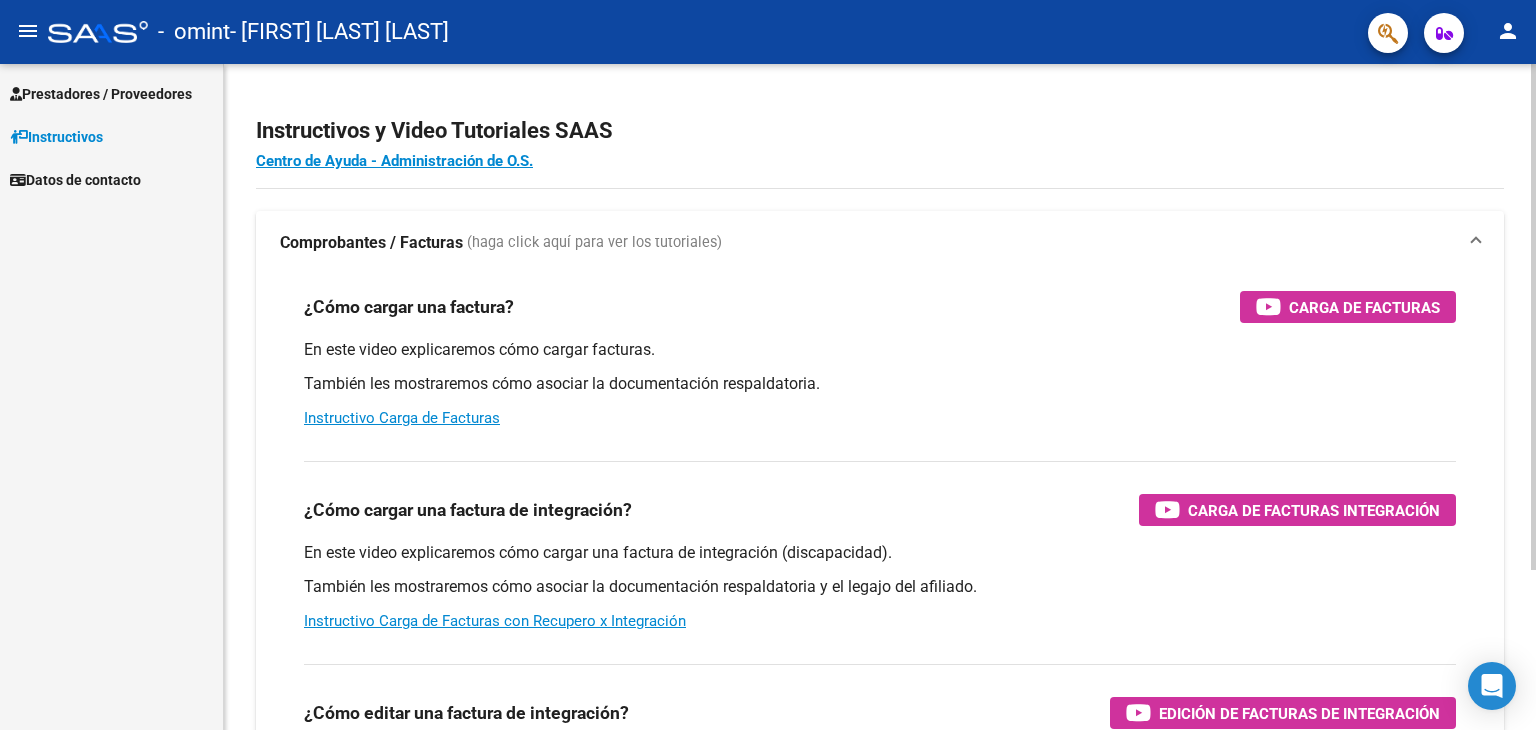scroll, scrollTop: 0, scrollLeft: 0, axis: both 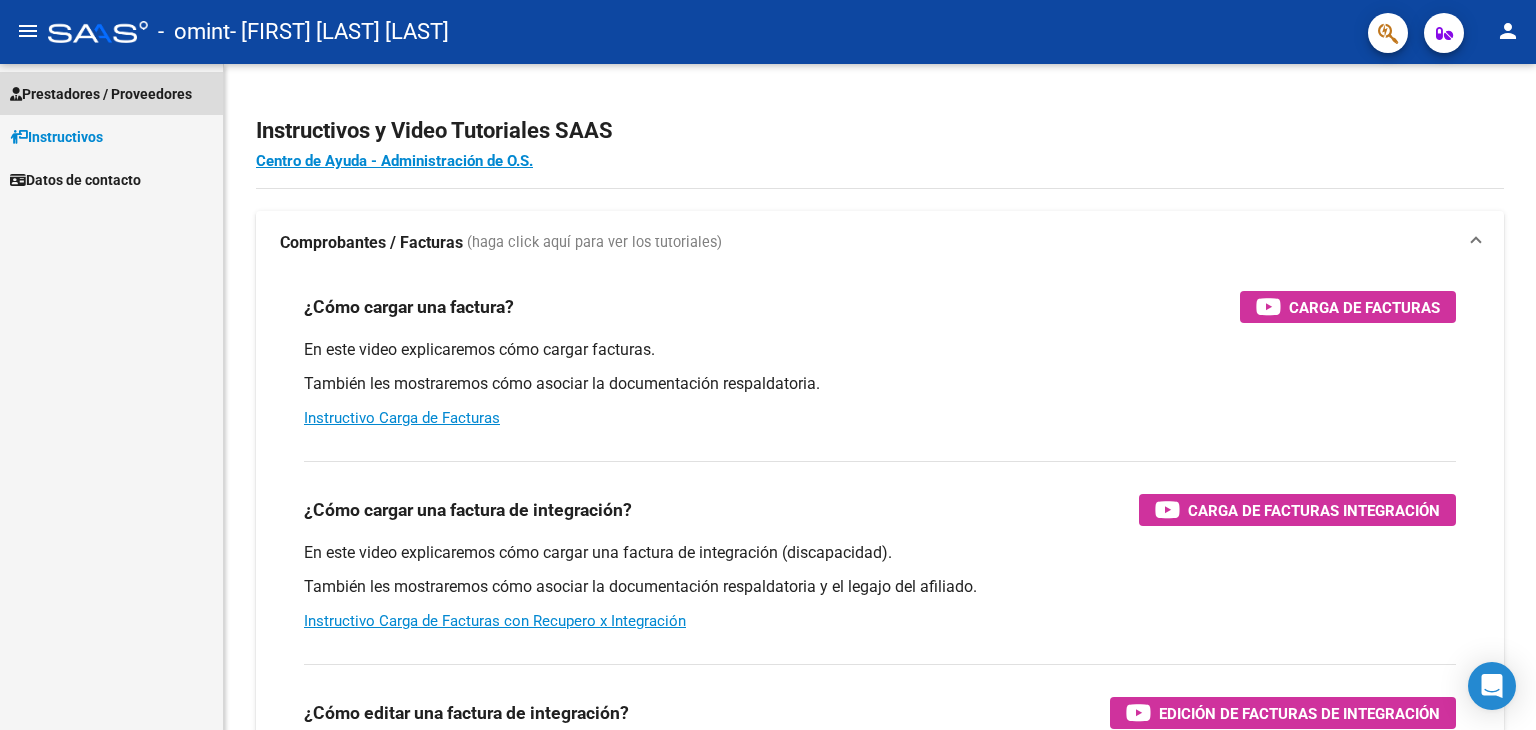 click on "Prestadores / Proveedores" at bounding box center (101, 94) 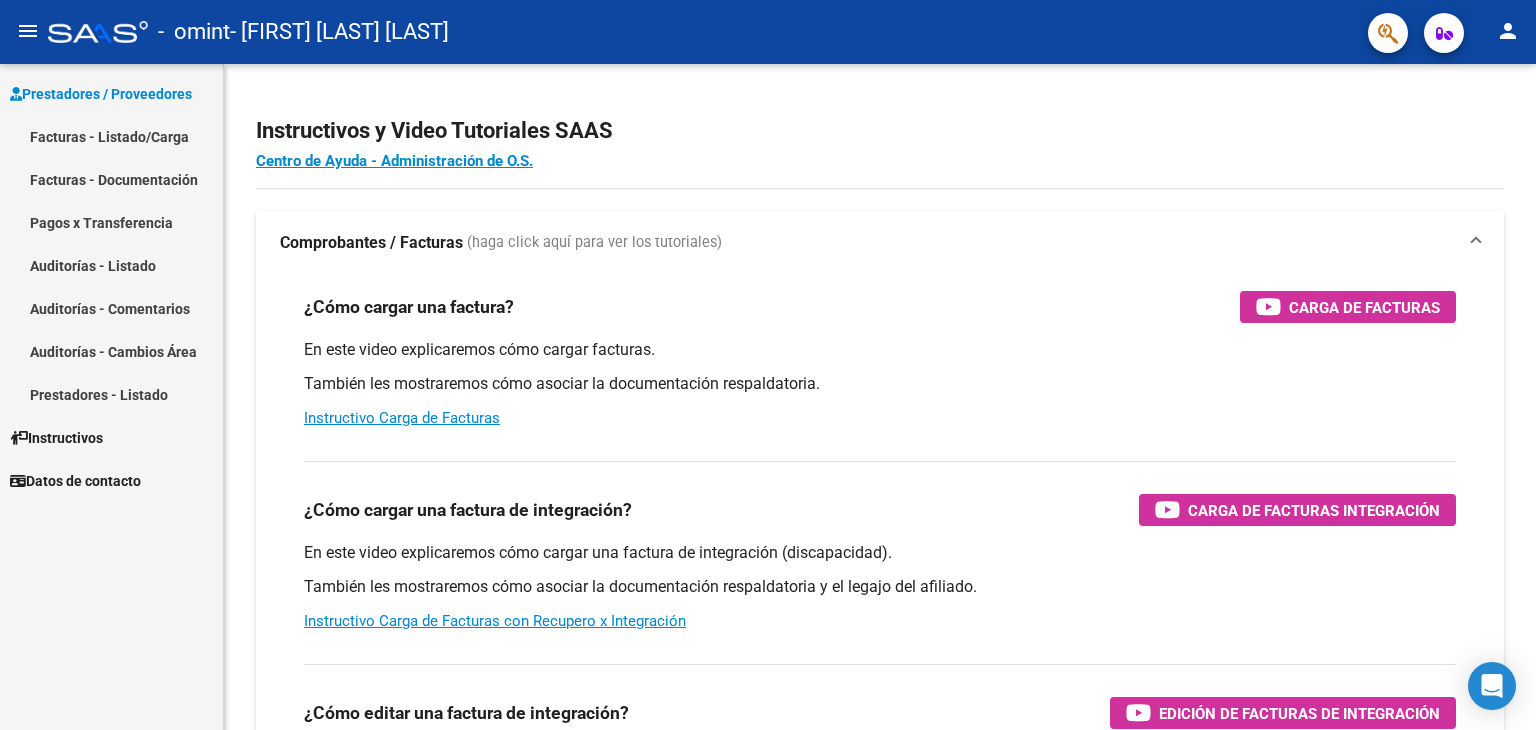 click on "Facturas - Listado/Carga" at bounding box center (111, 136) 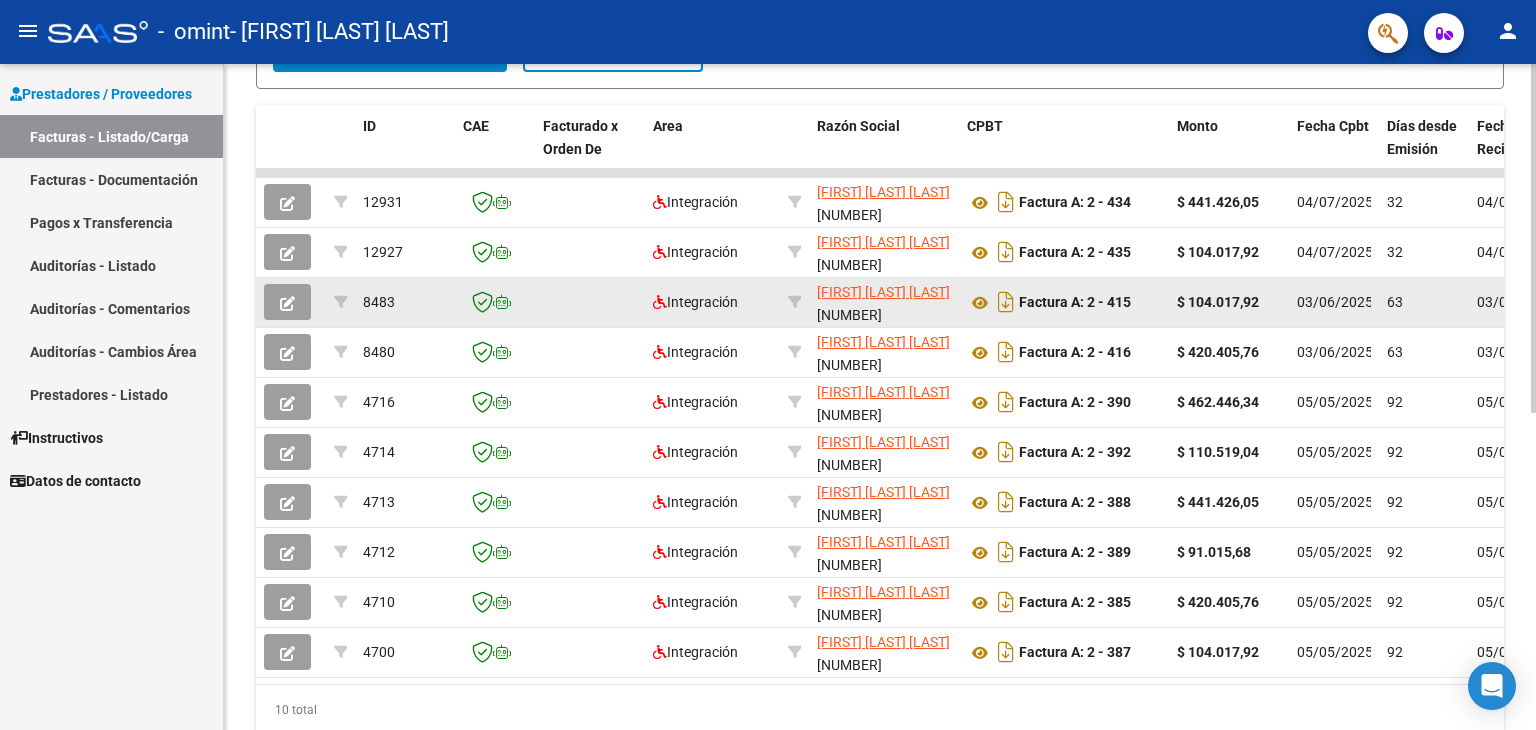 scroll, scrollTop: 604, scrollLeft: 0, axis: vertical 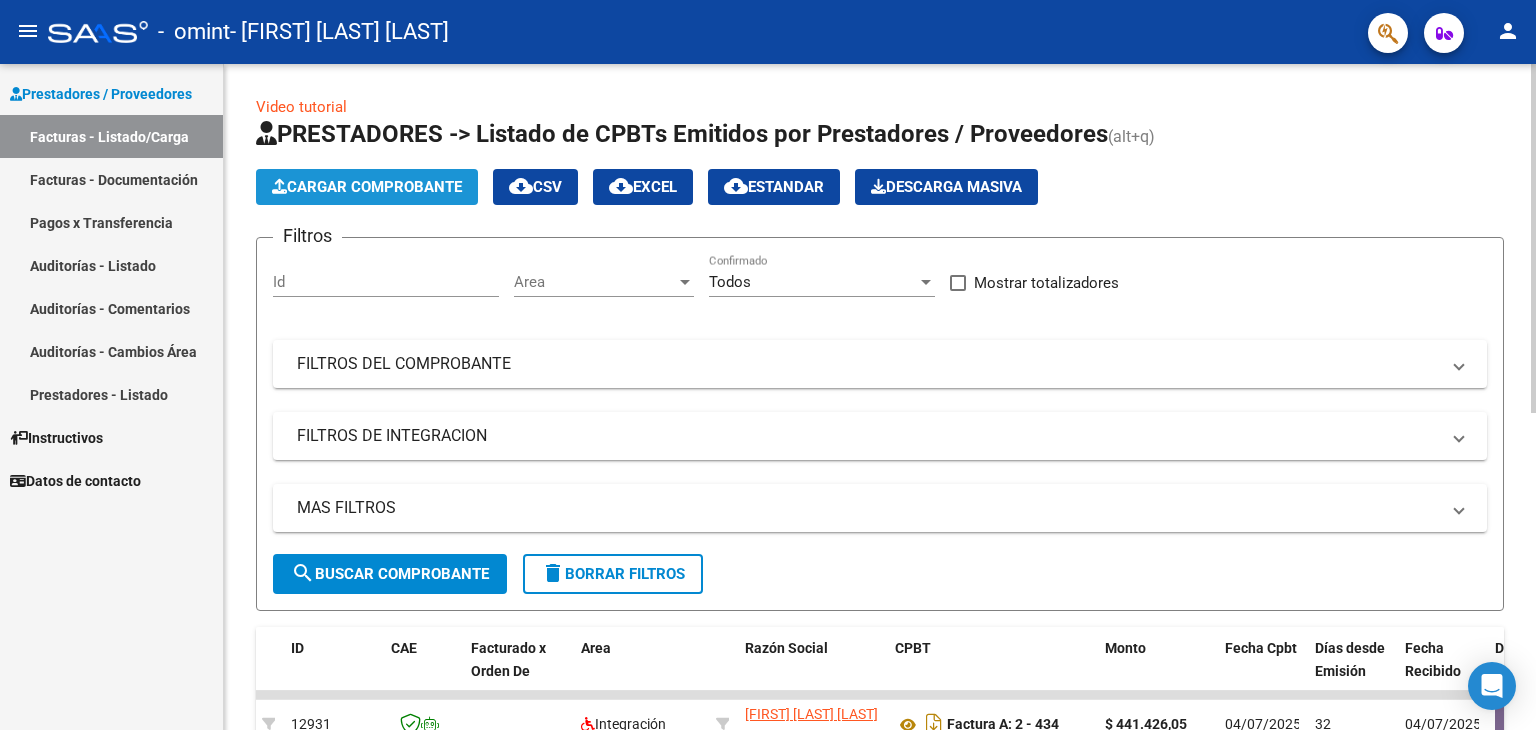 click on "Cargar Comprobante" 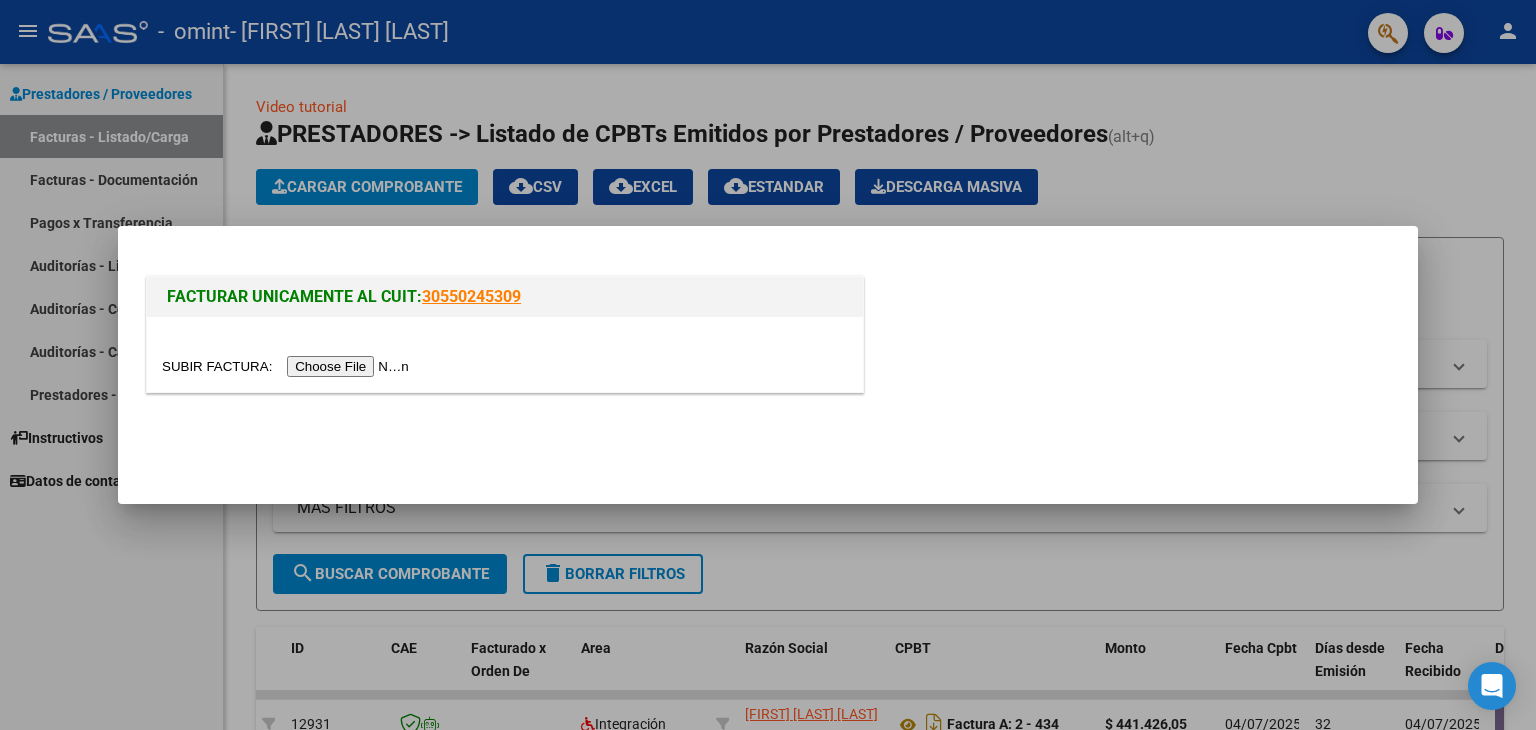 click at bounding box center [288, 366] 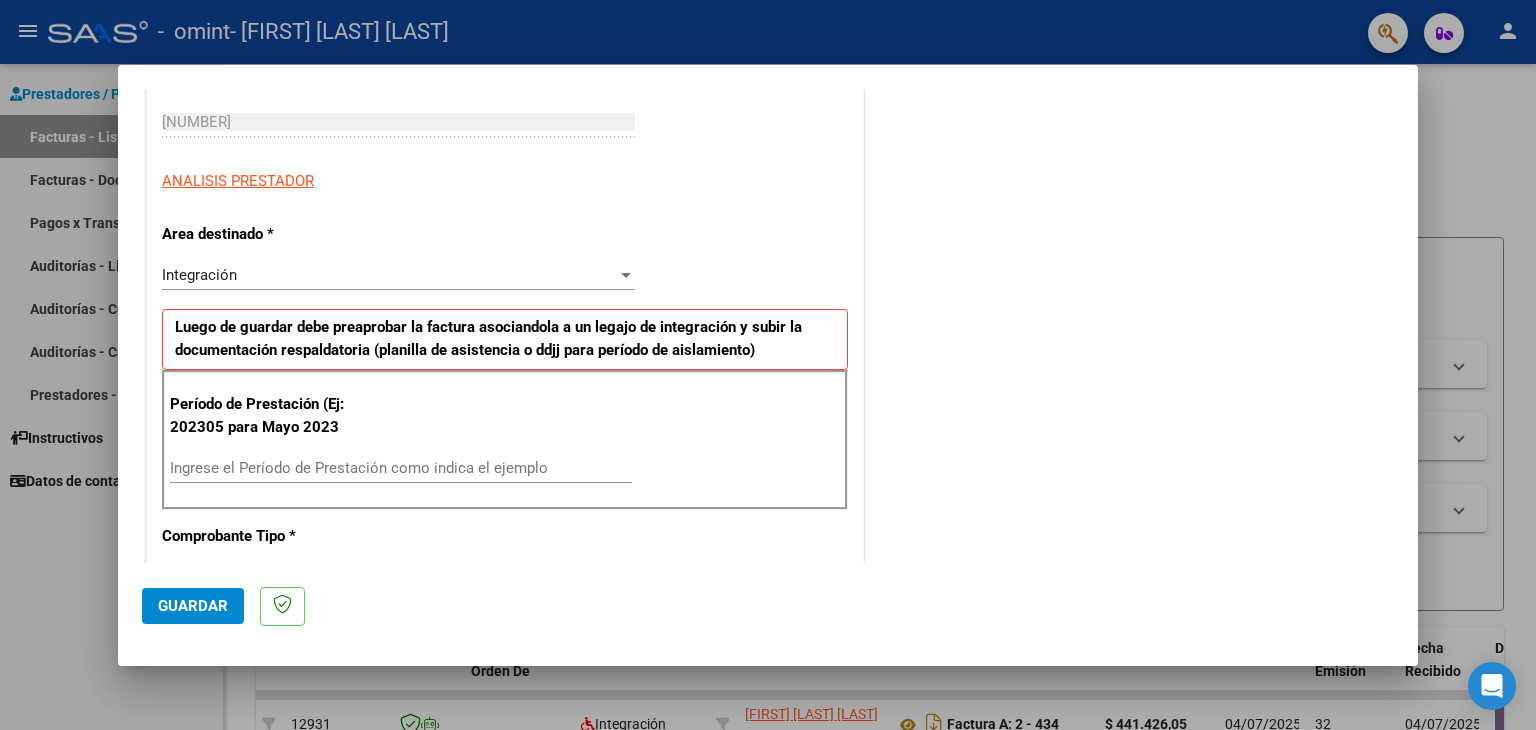 scroll, scrollTop: 400, scrollLeft: 0, axis: vertical 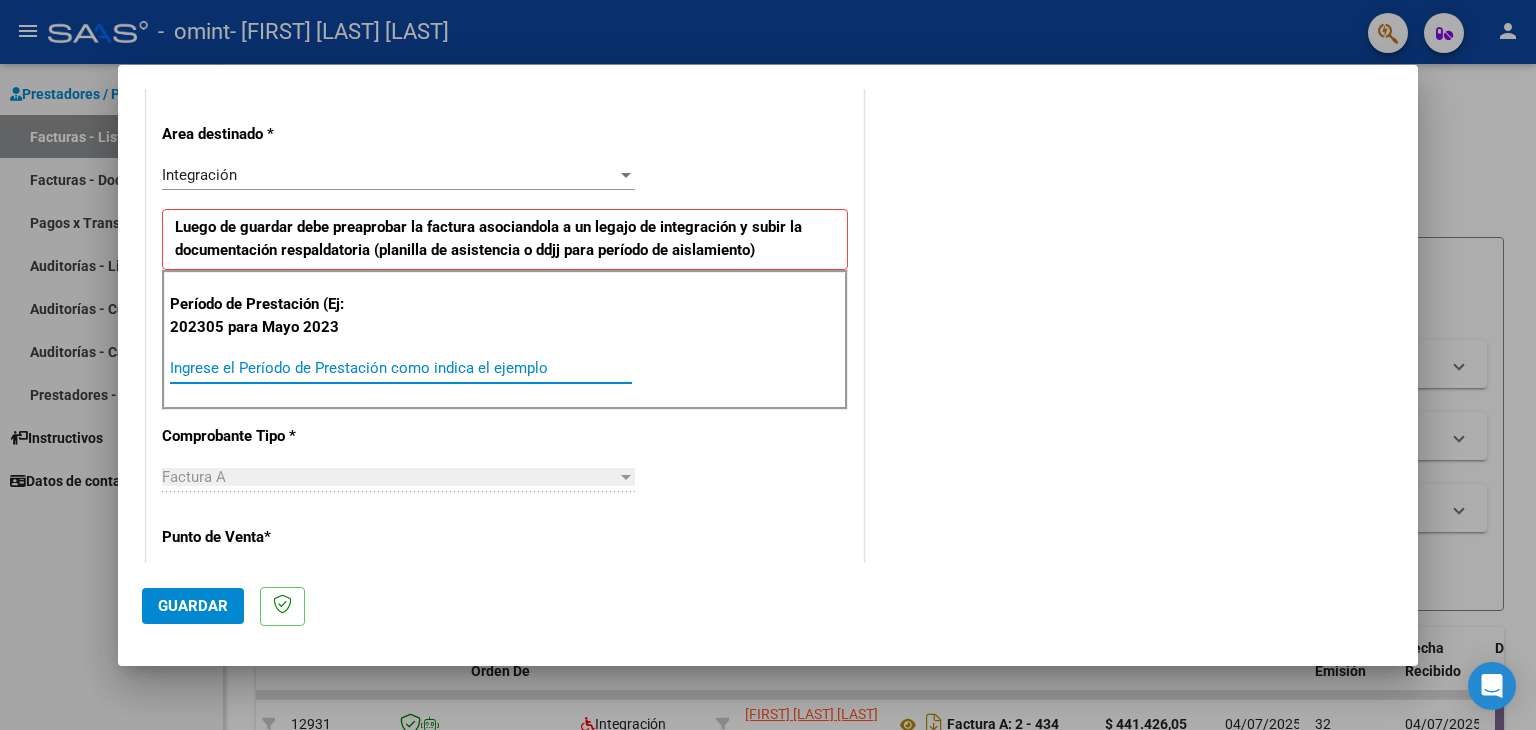click on "Ingrese el Período de Prestación como indica el ejemplo" at bounding box center [401, 368] 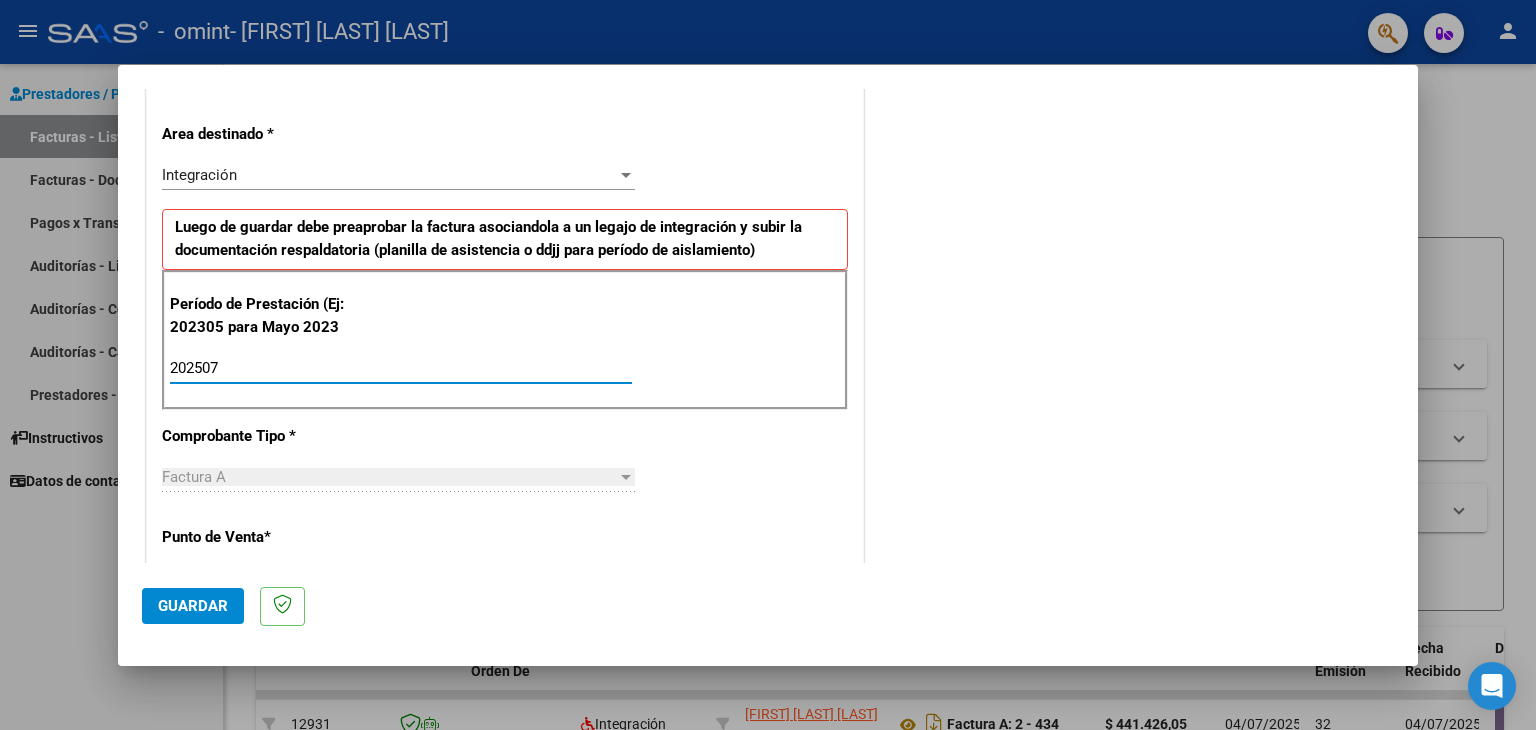 type on "202507" 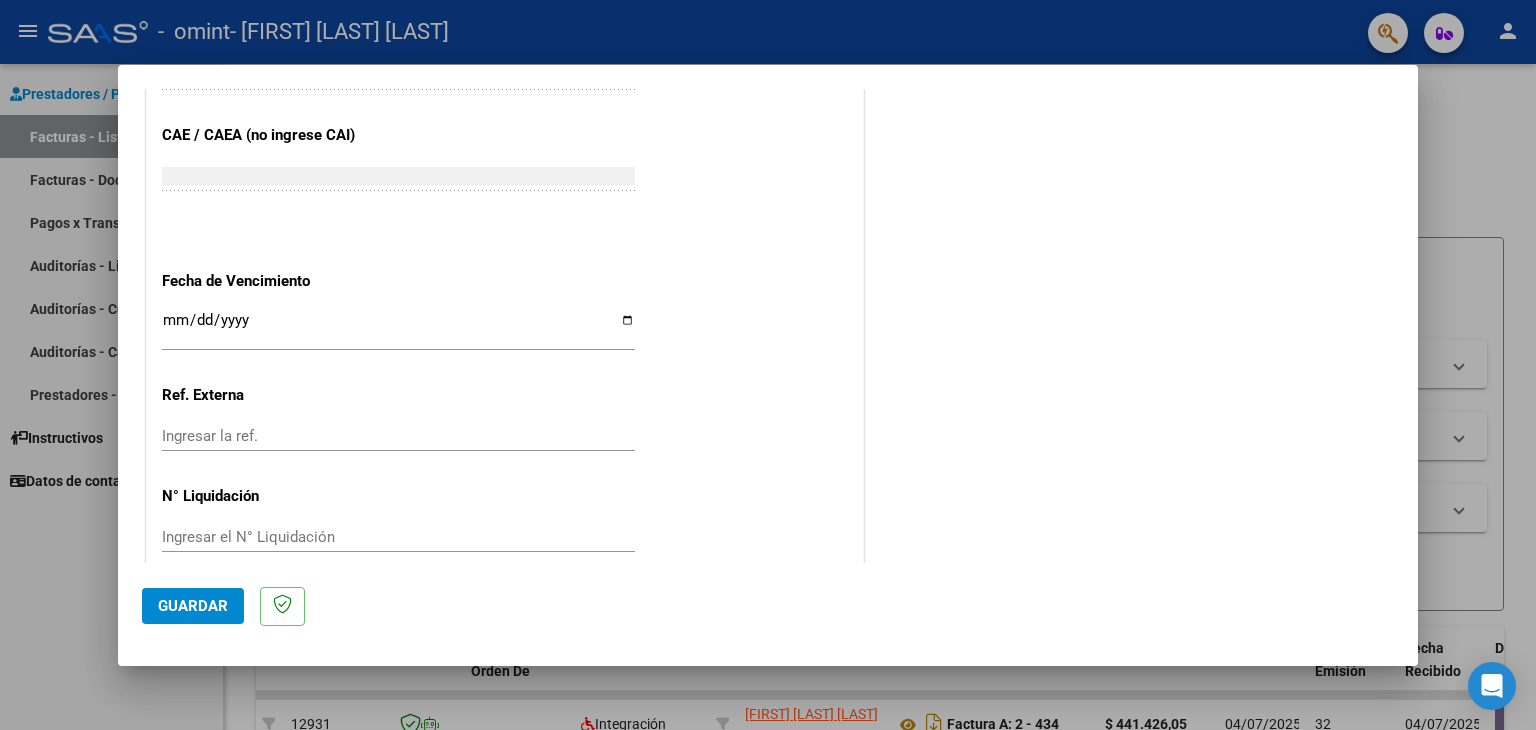 scroll, scrollTop: 1245, scrollLeft: 0, axis: vertical 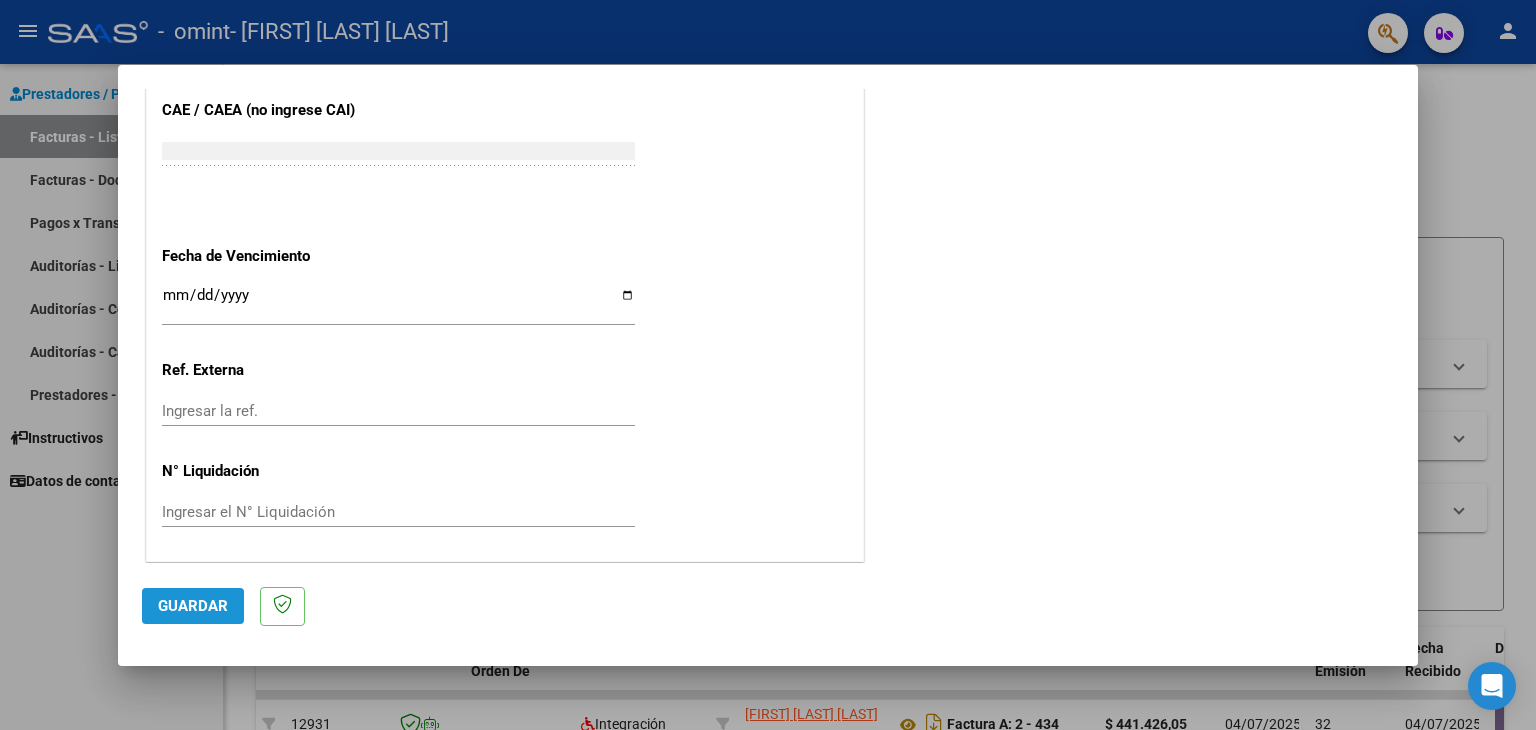 click on "Guardar" 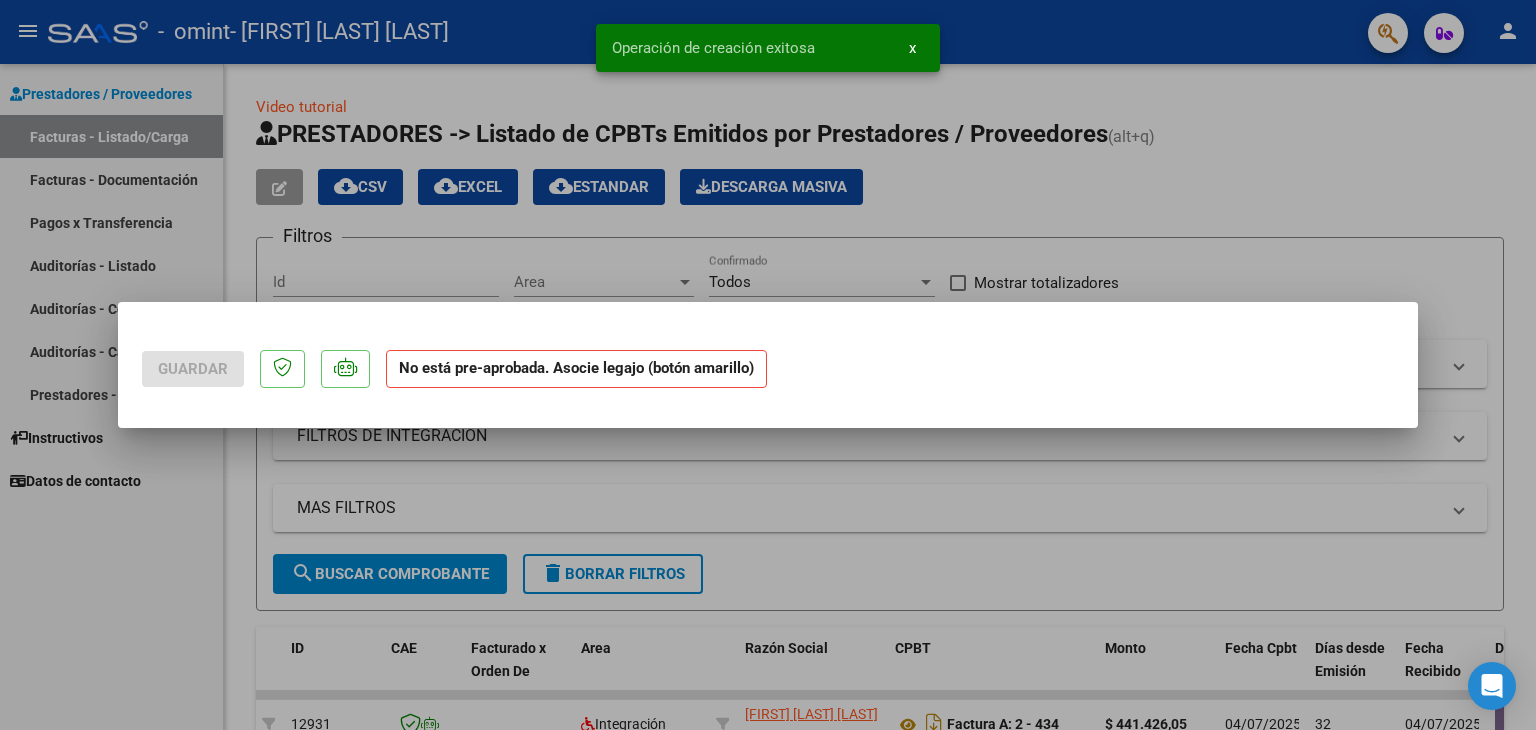 scroll, scrollTop: 0, scrollLeft: 0, axis: both 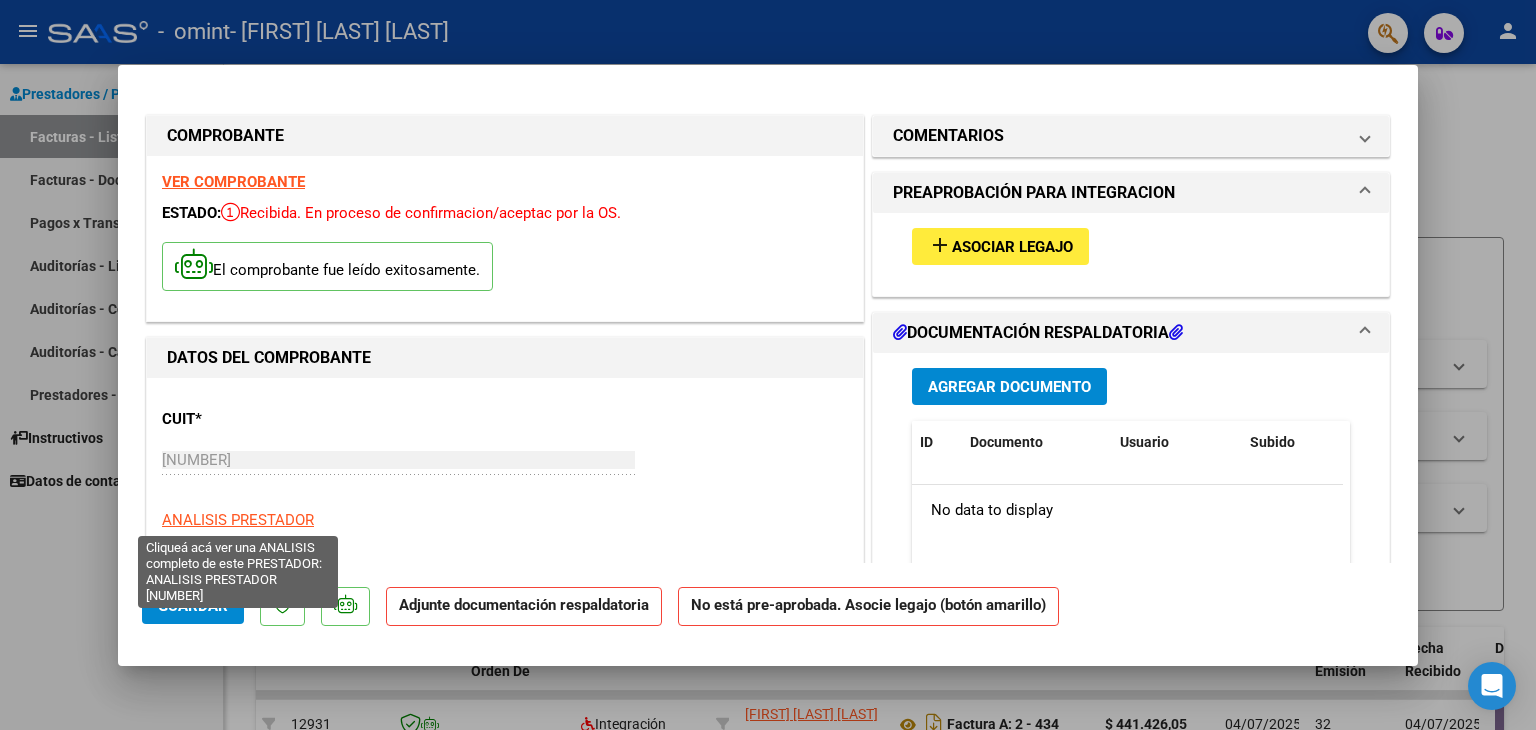 click on "ANALISIS PRESTADOR" at bounding box center [238, 520] 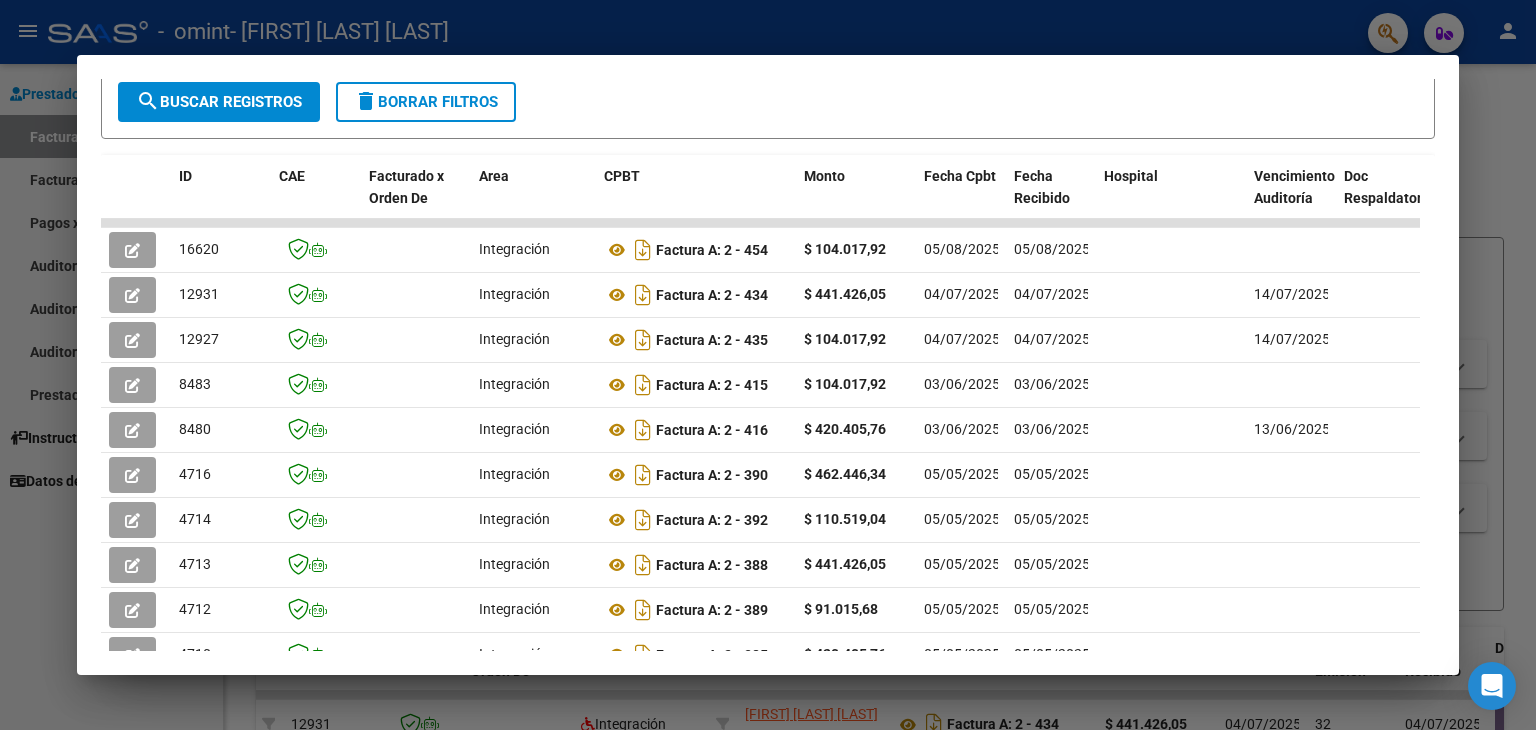 scroll, scrollTop: 0, scrollLeft: 0, axis: both 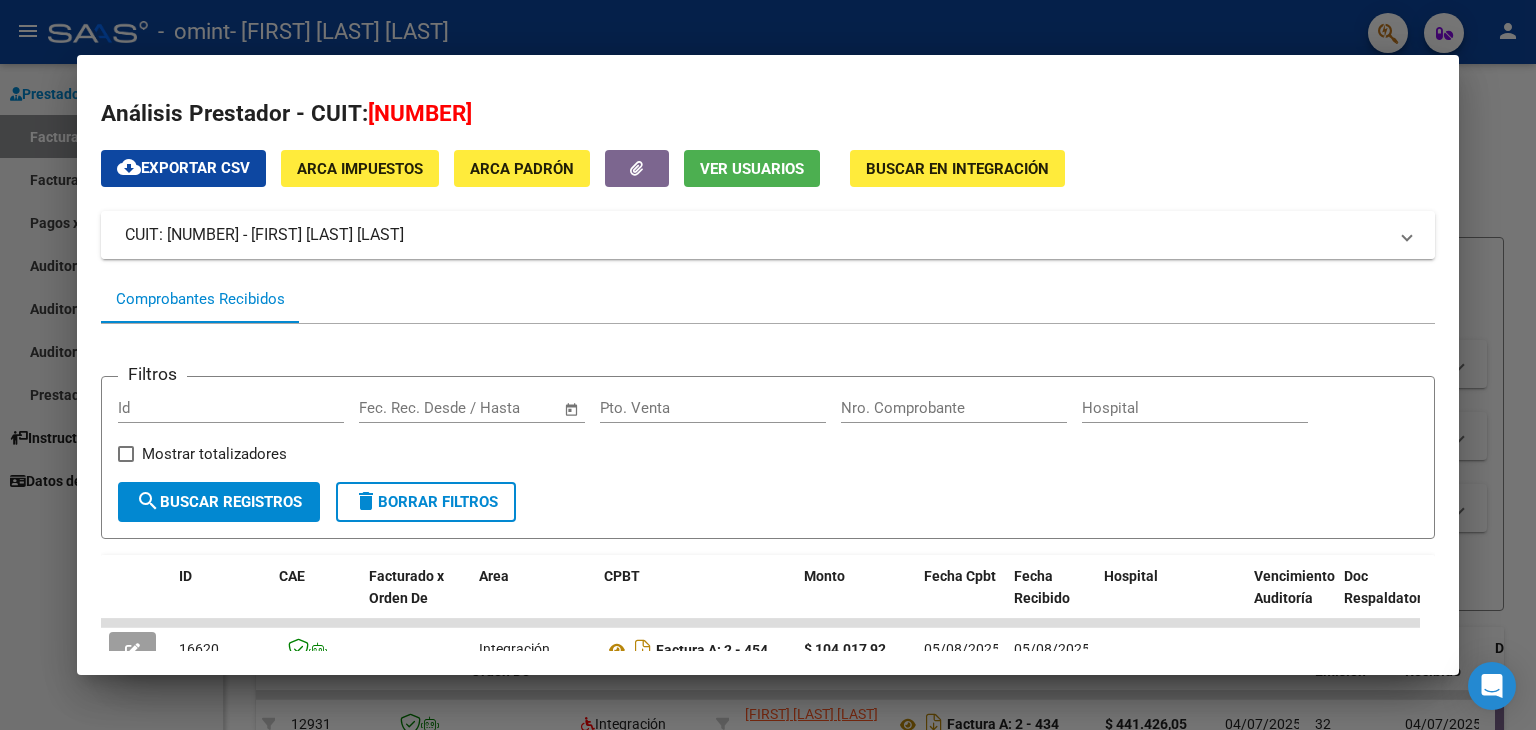 click at bounding box center (1407, 235) 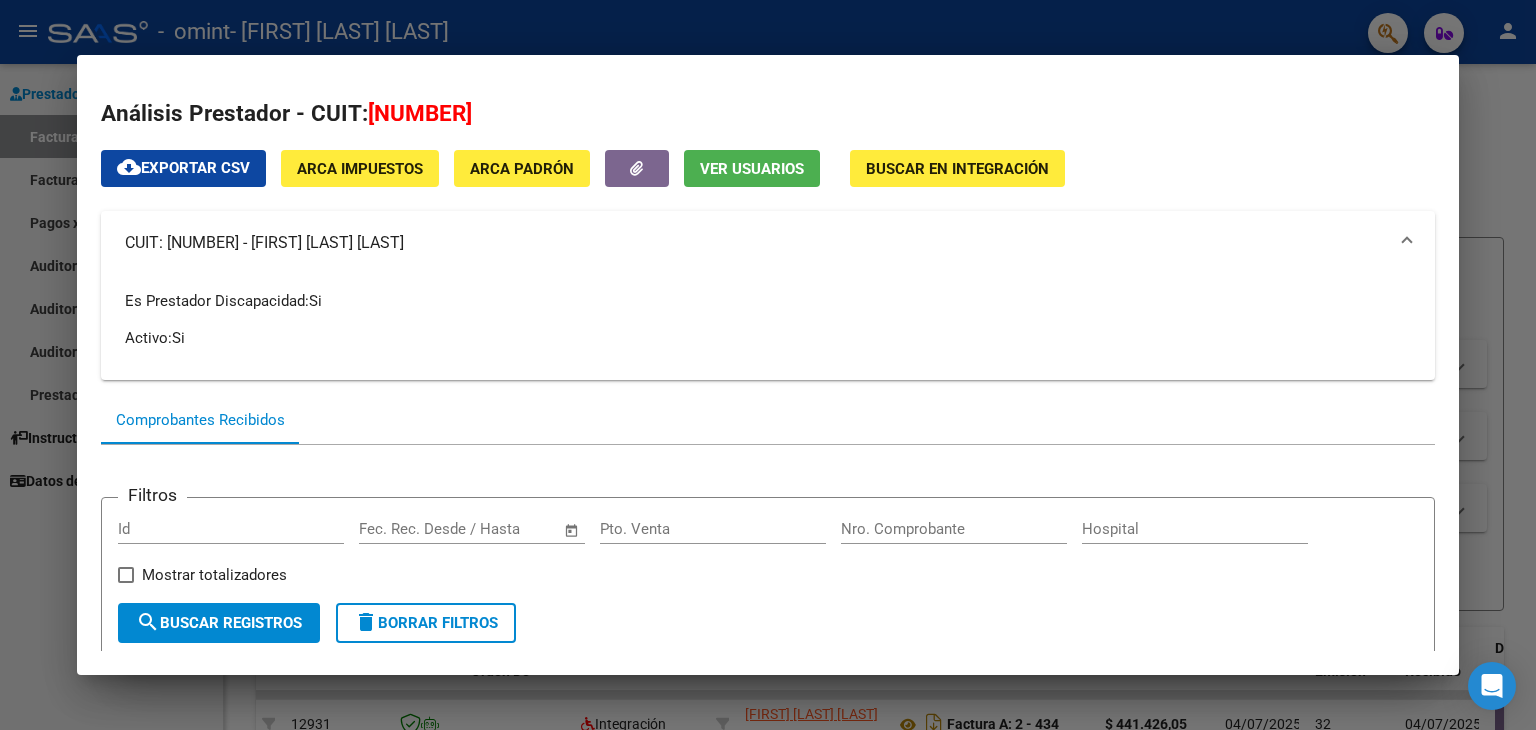 click at bounding box center (768, 365) 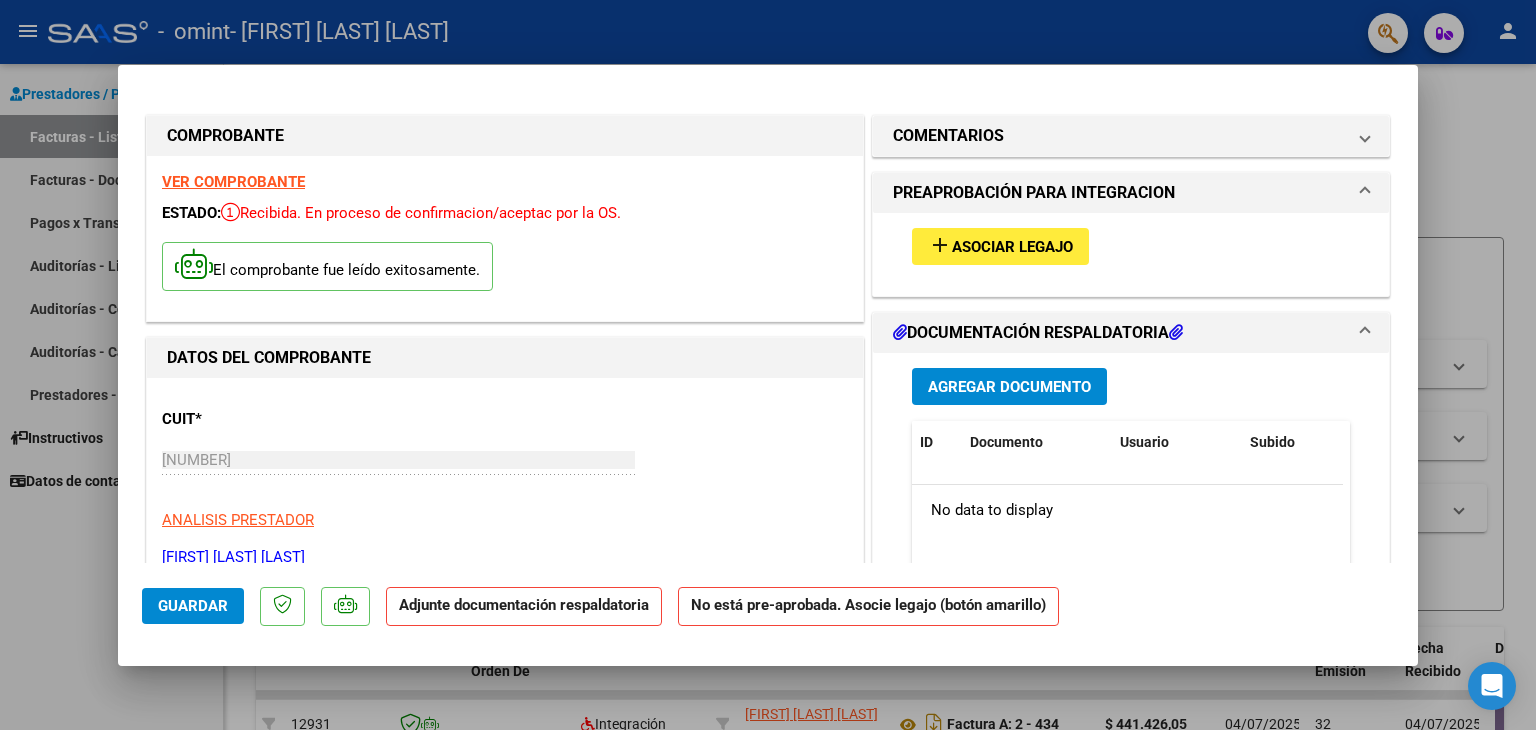 click on "Adjunte documentación respaldatoria" 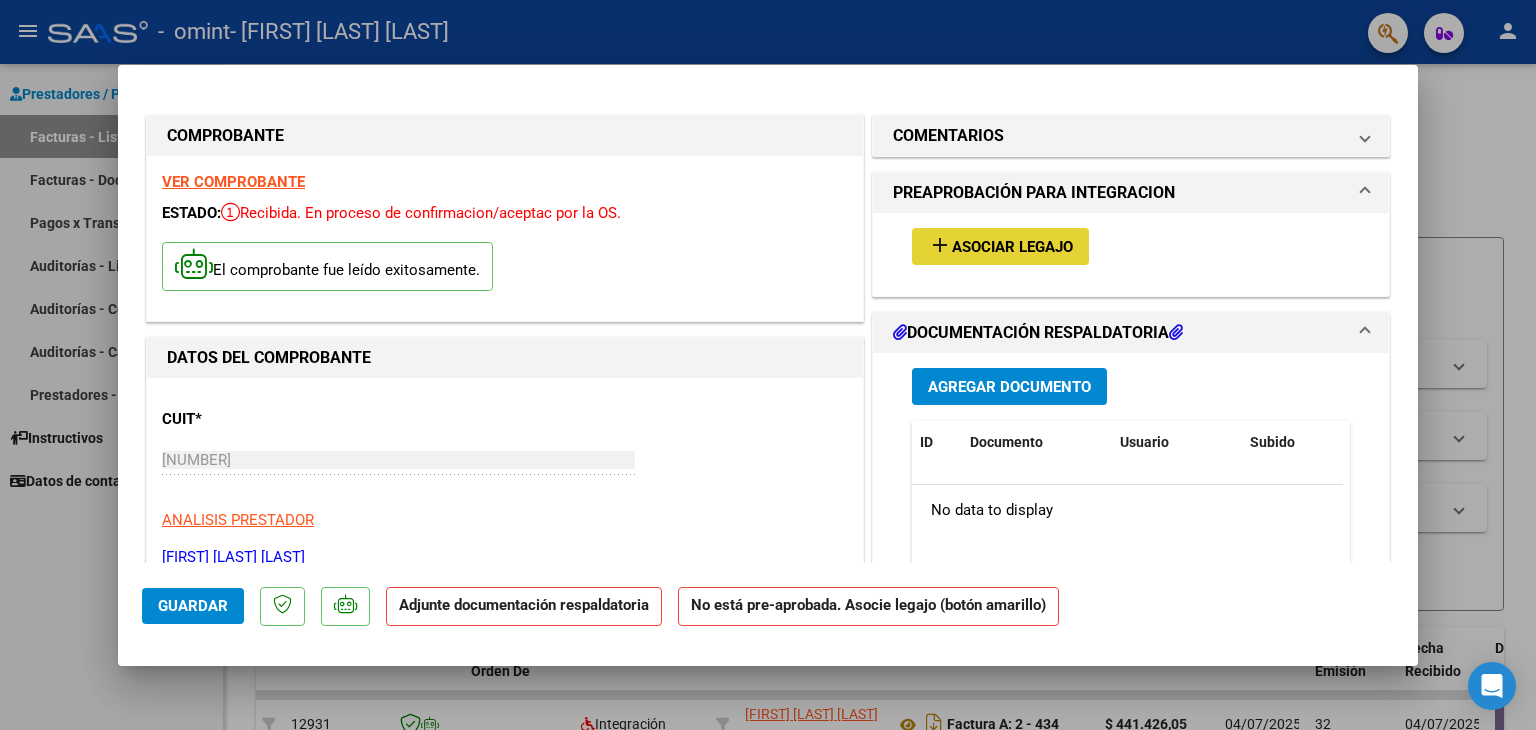 click on "Asociar Legajo" at bounding box center (1012, 247) 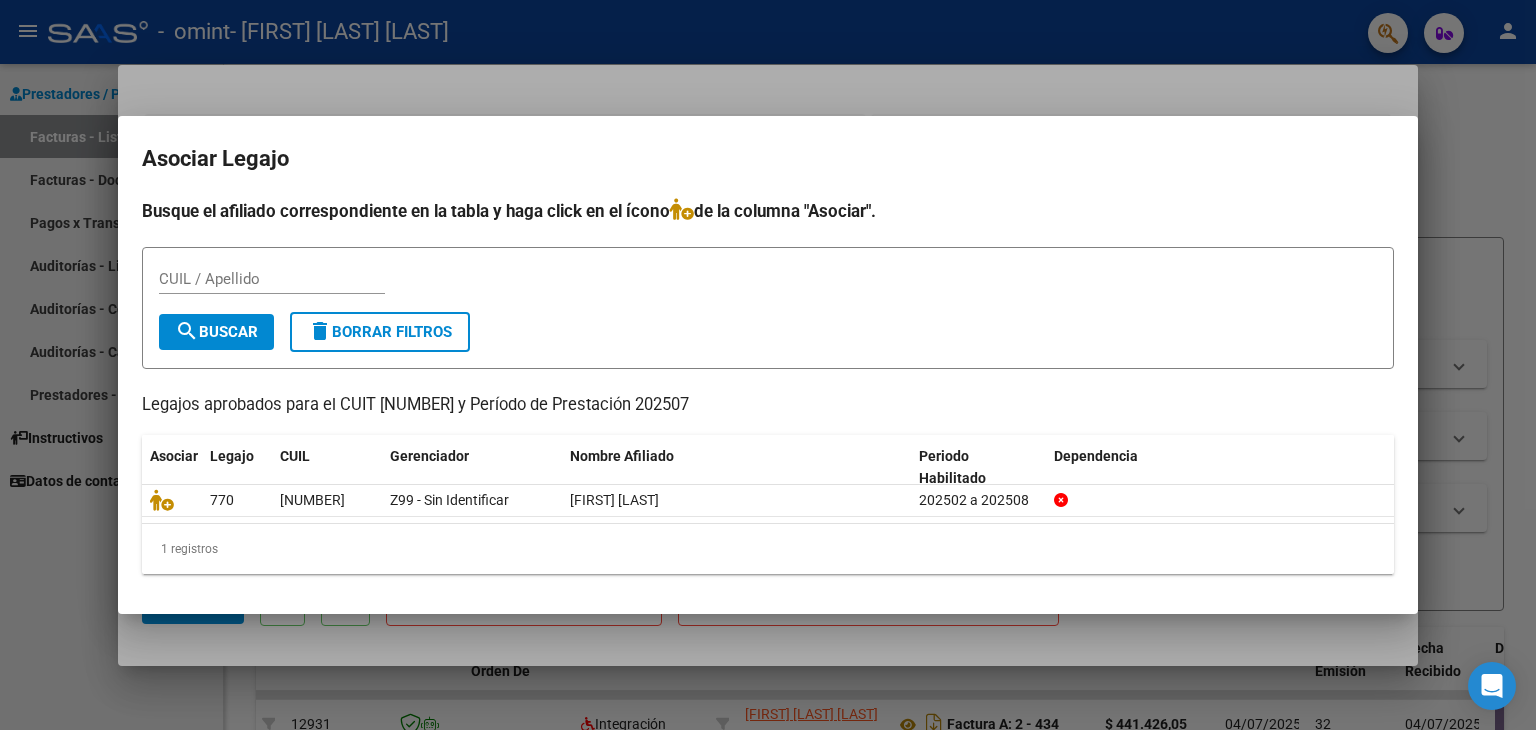 click at bounding box center [768, 365] 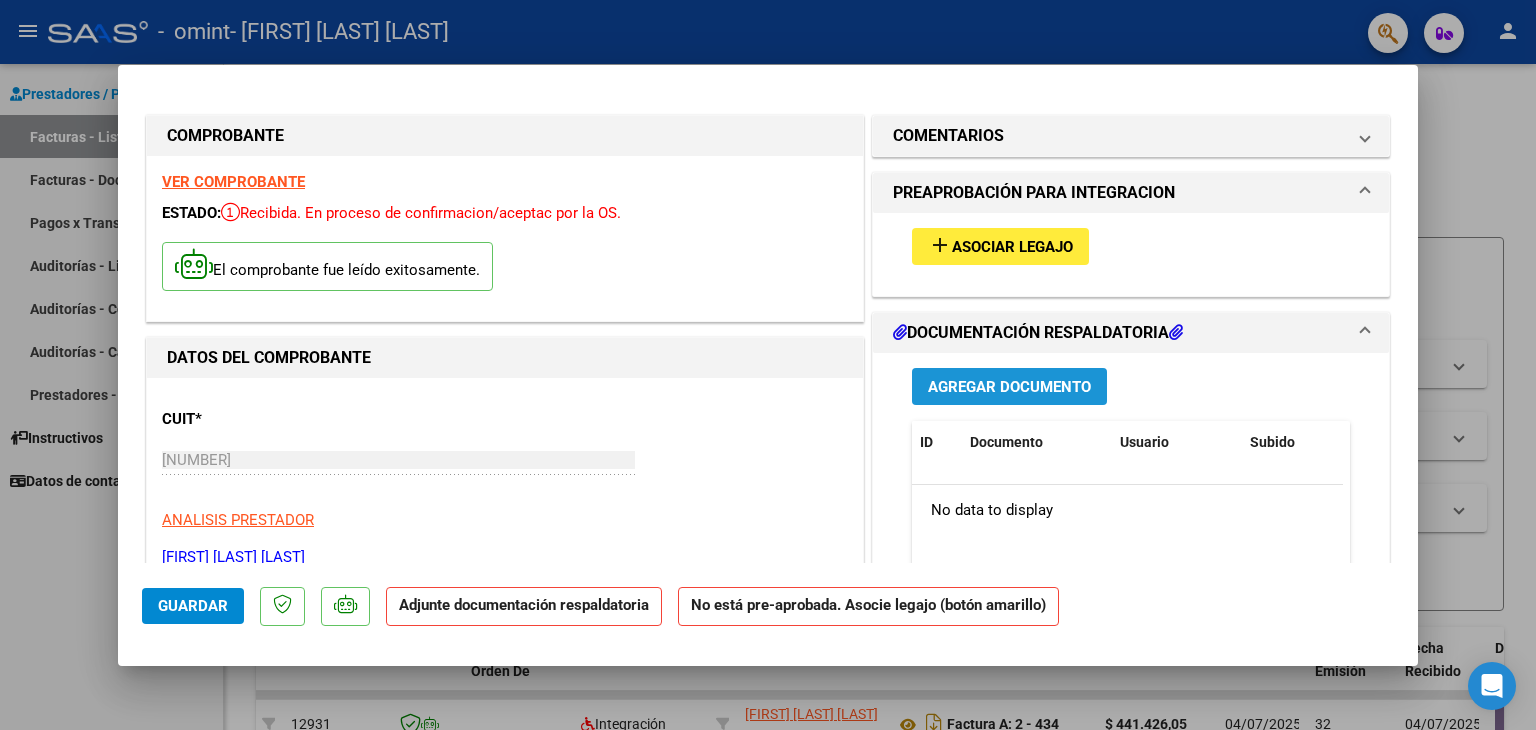 click on "Agregar Documento" at bounding box center [1009, 387] 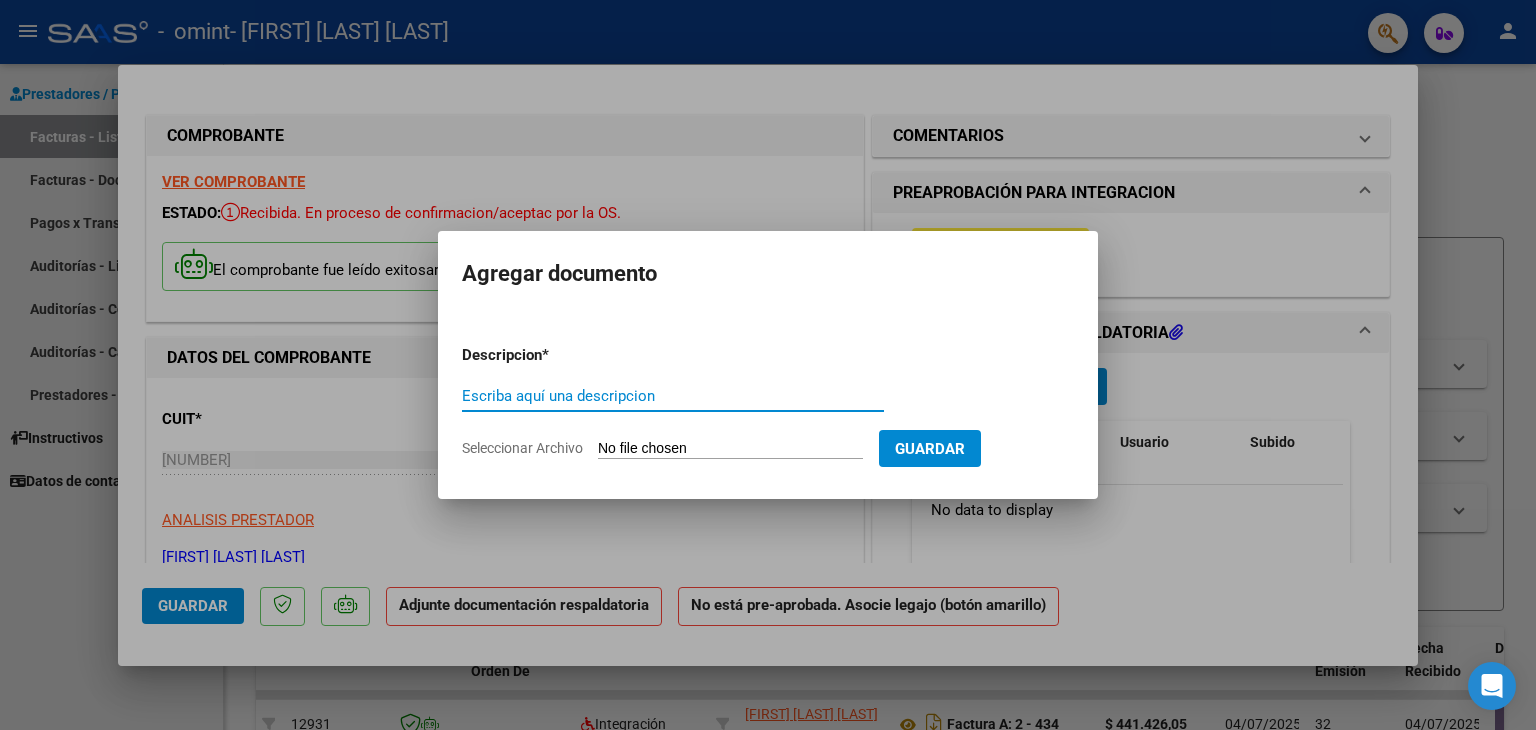 click on "Escriba aquí una descripcion" at bounding box center [673, 396] 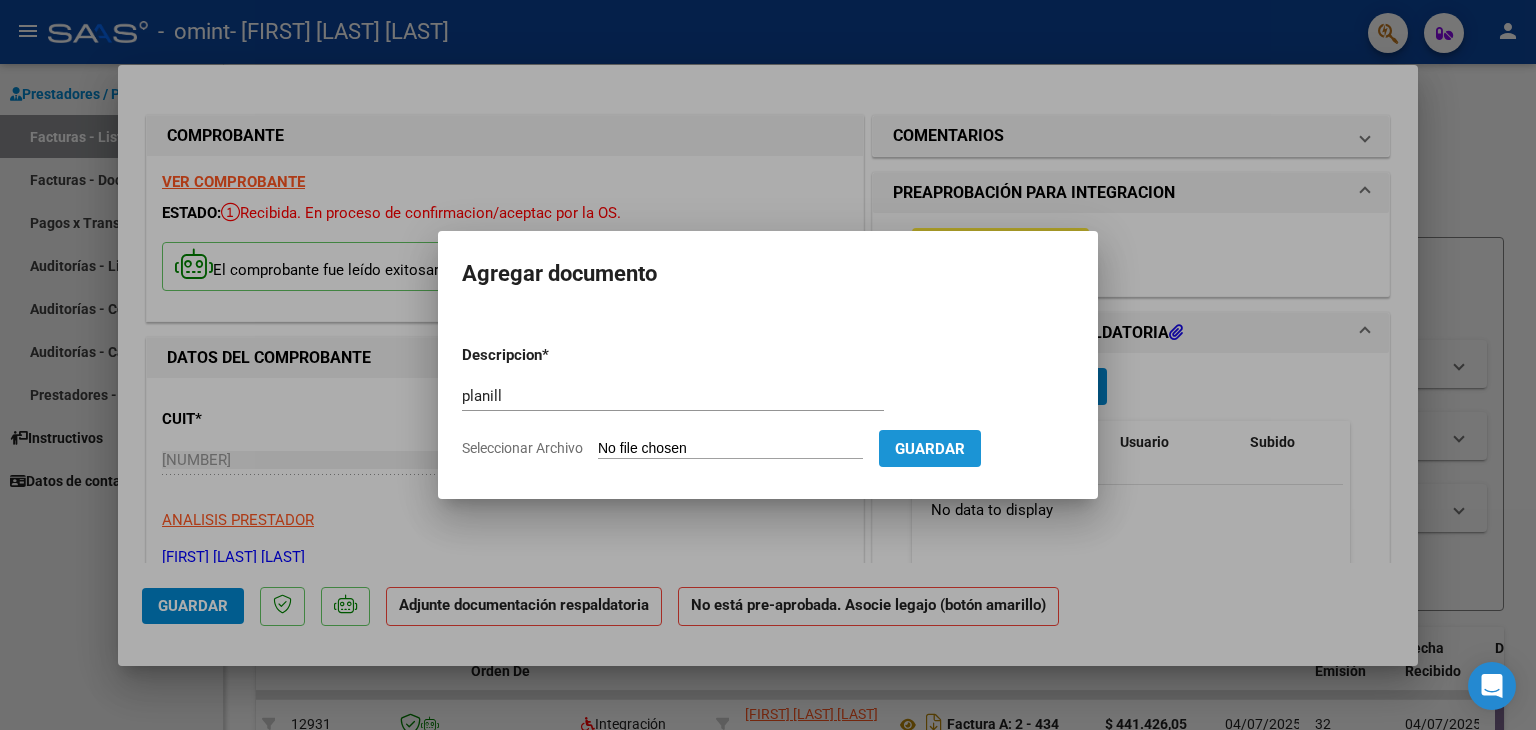 click on "Guardar" at bounding box center (930, 448) 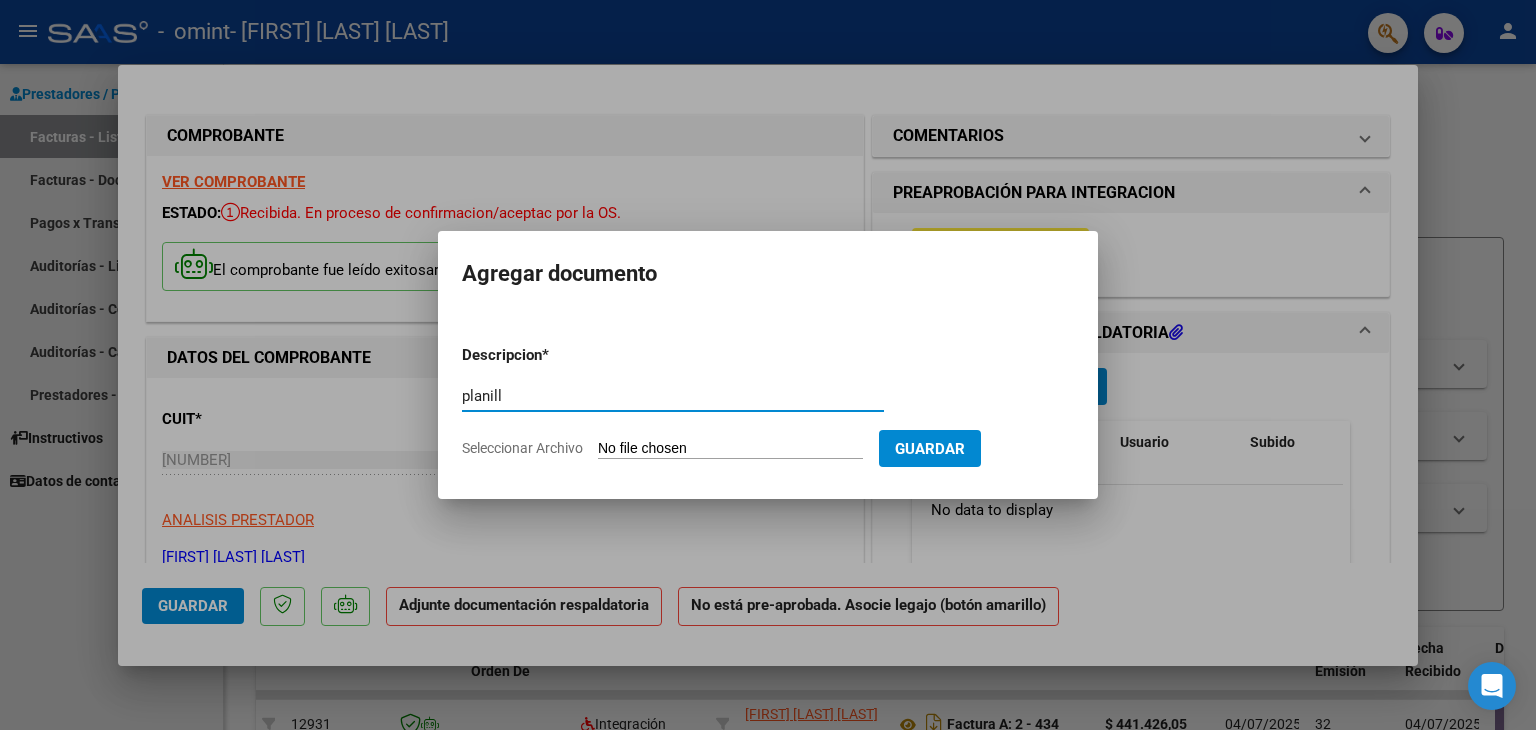 click on "planill" at bounding box center (673, 396) 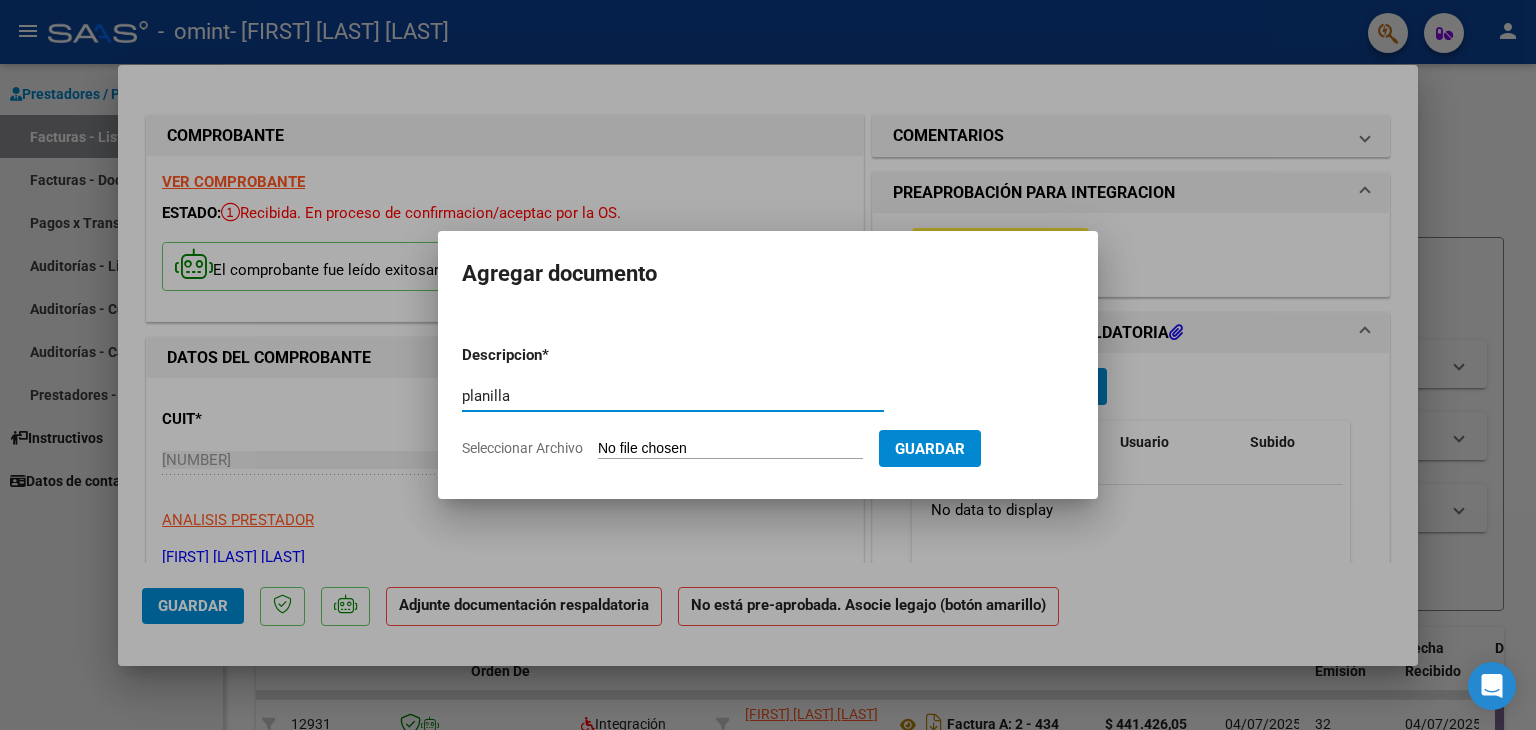 type on "planilla" 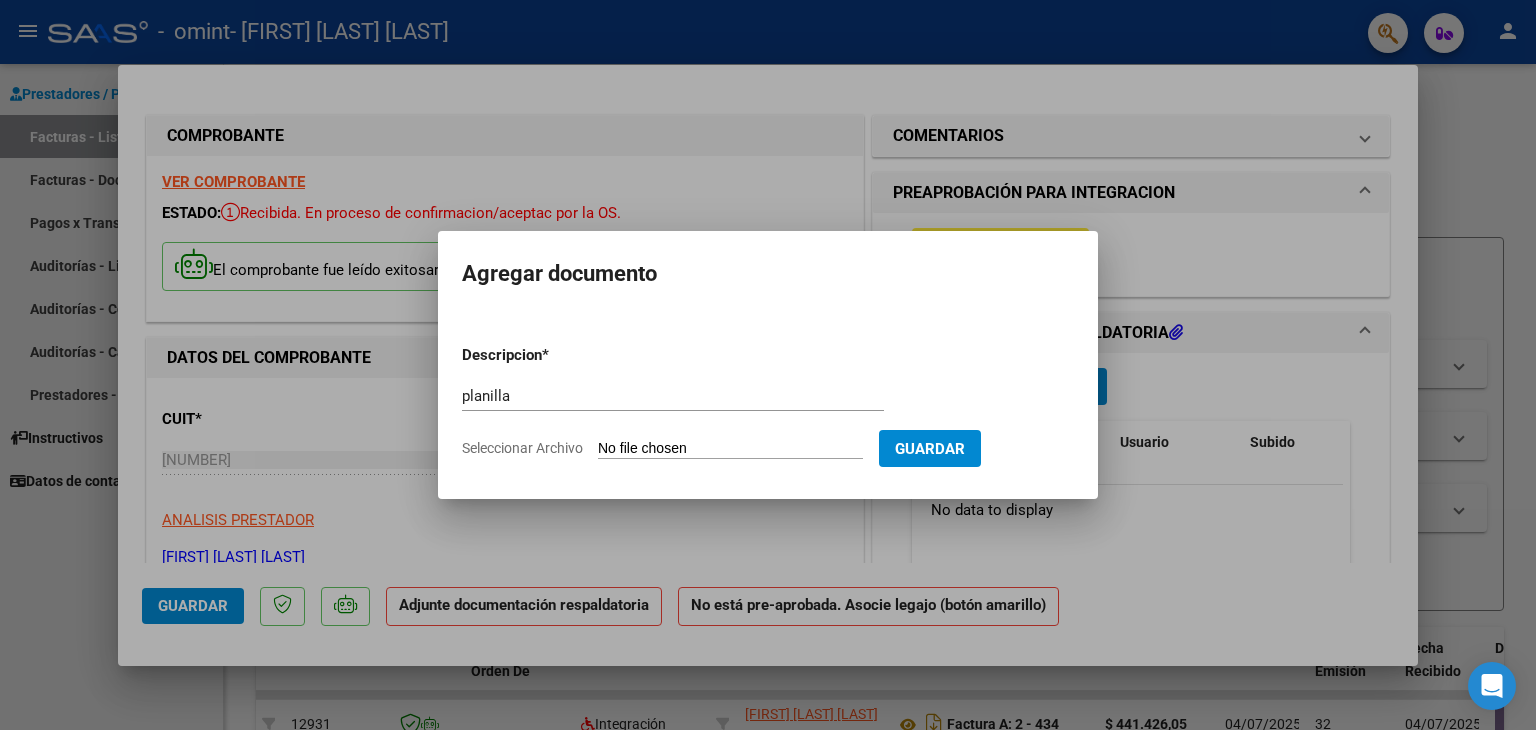 click on "Seleccionar Archivo" at bounding box center (730, 449) 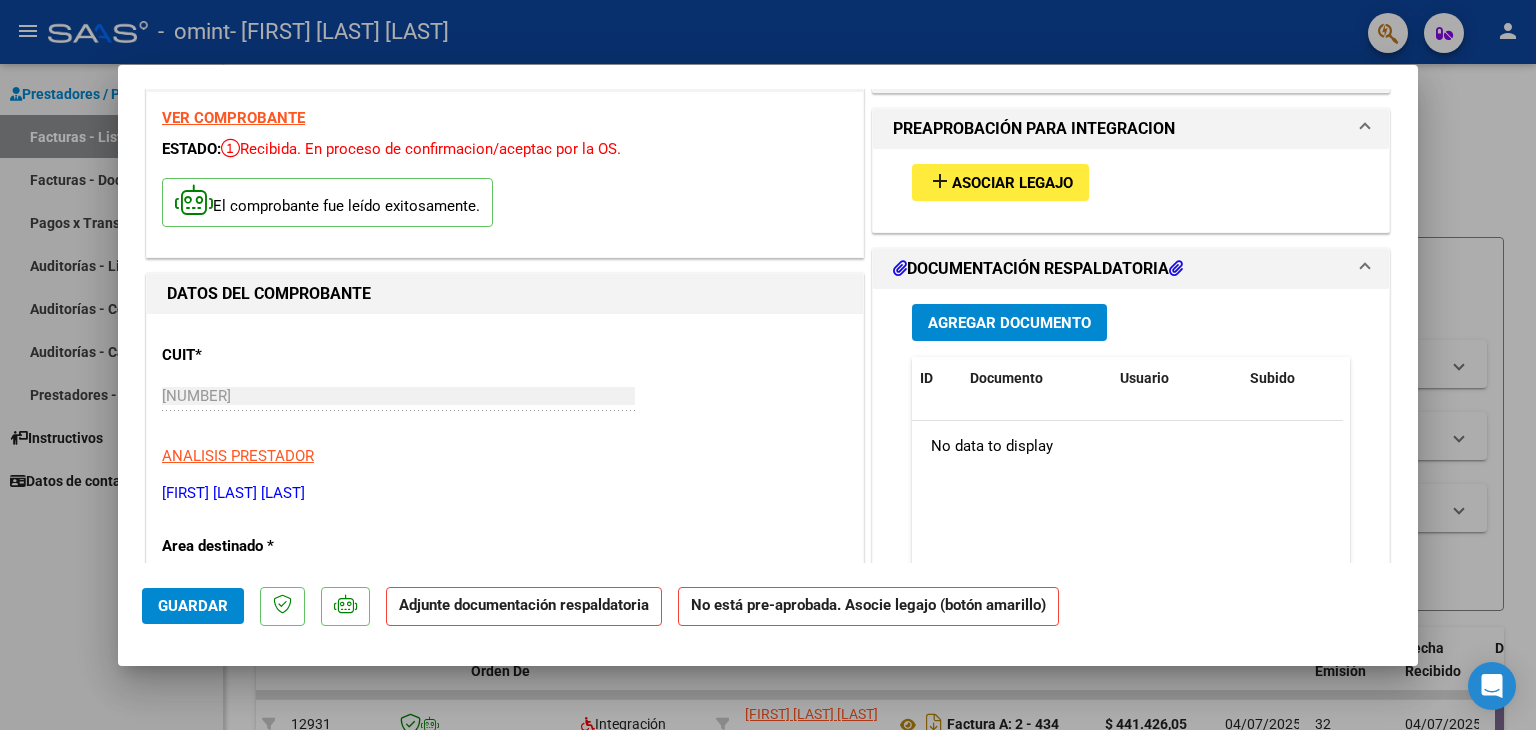 scroll, scrollTop: 0, scrollLeft: 0, axis: both 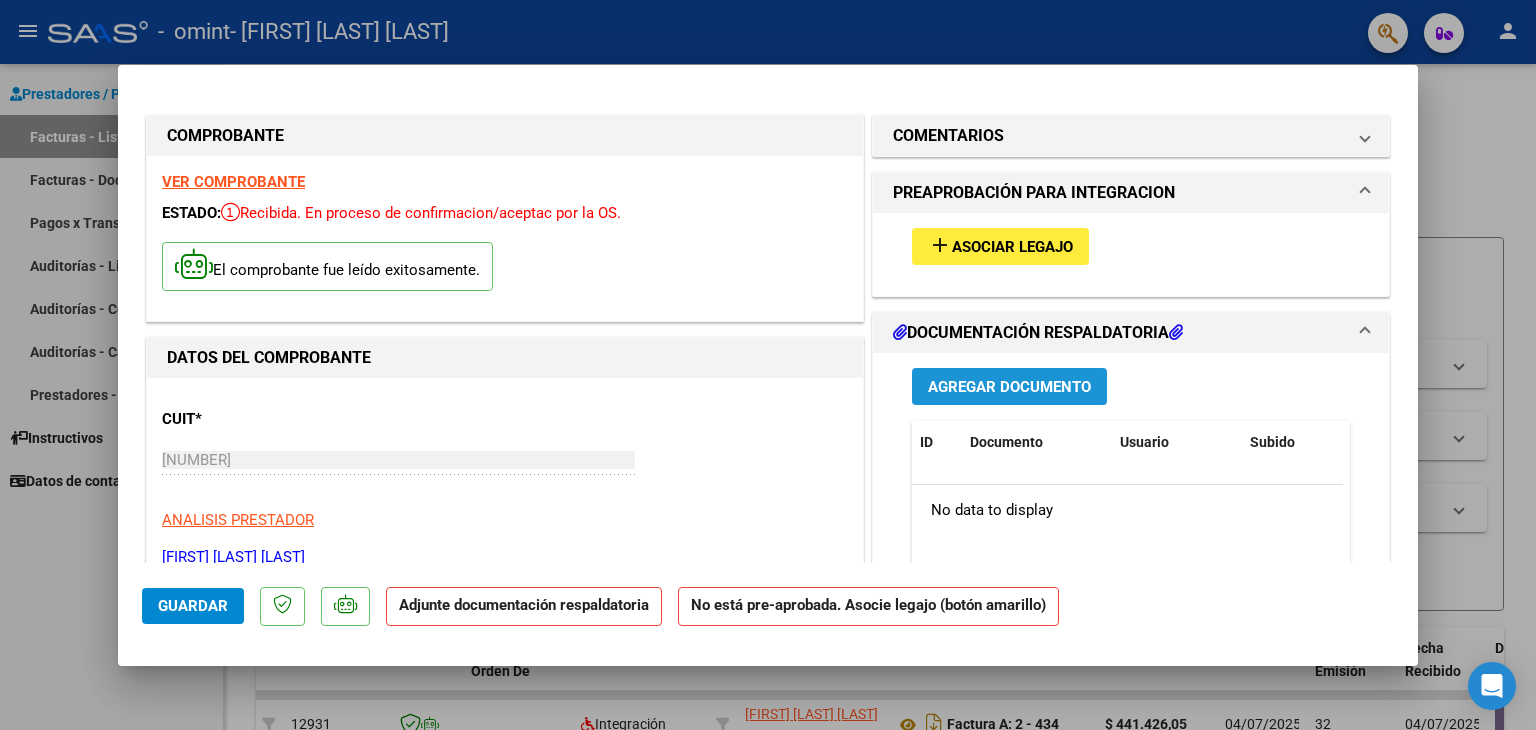 click on "Agregar Documento" at bounding box center (1009, 387) 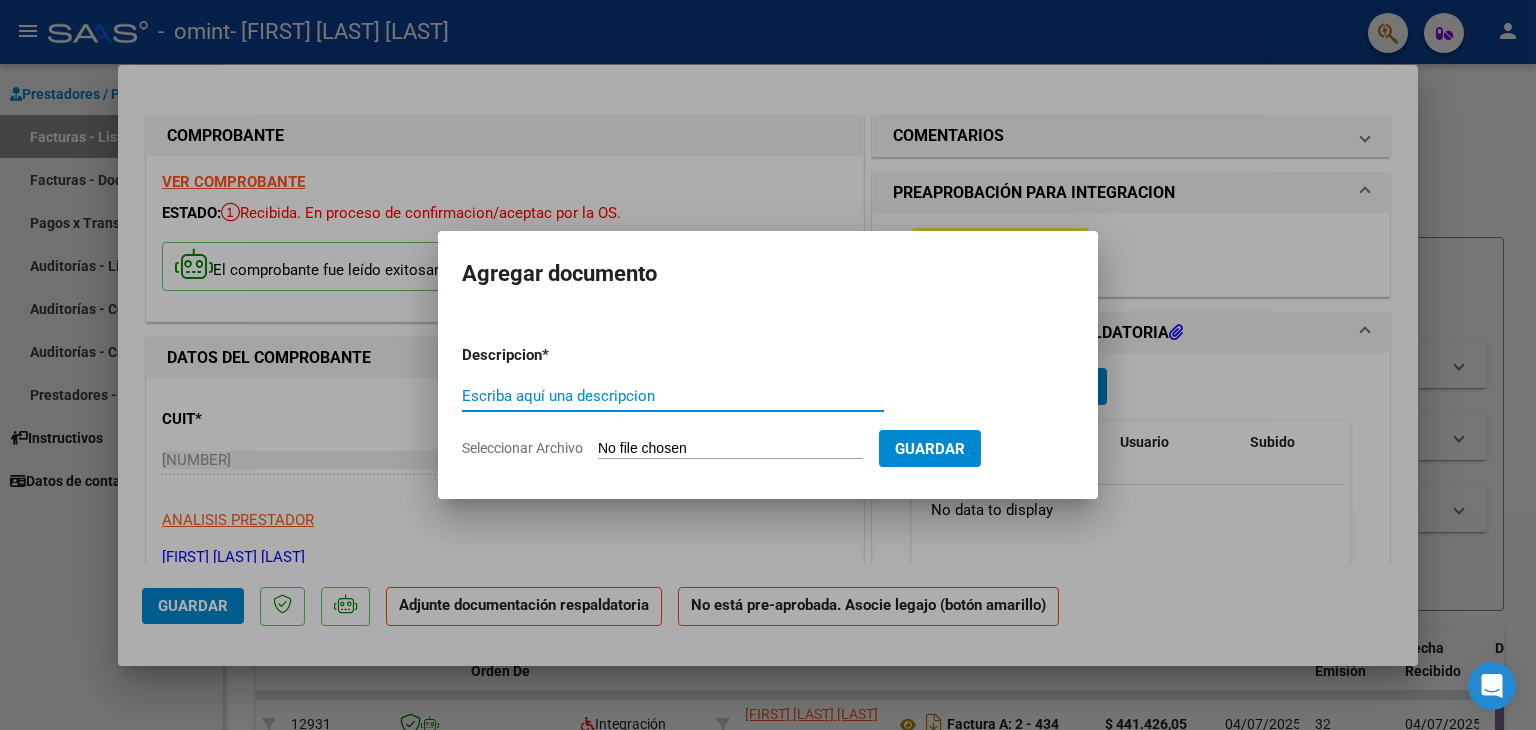 click on "Escriba aquí una descripcion" at bounding box center (673, 396) 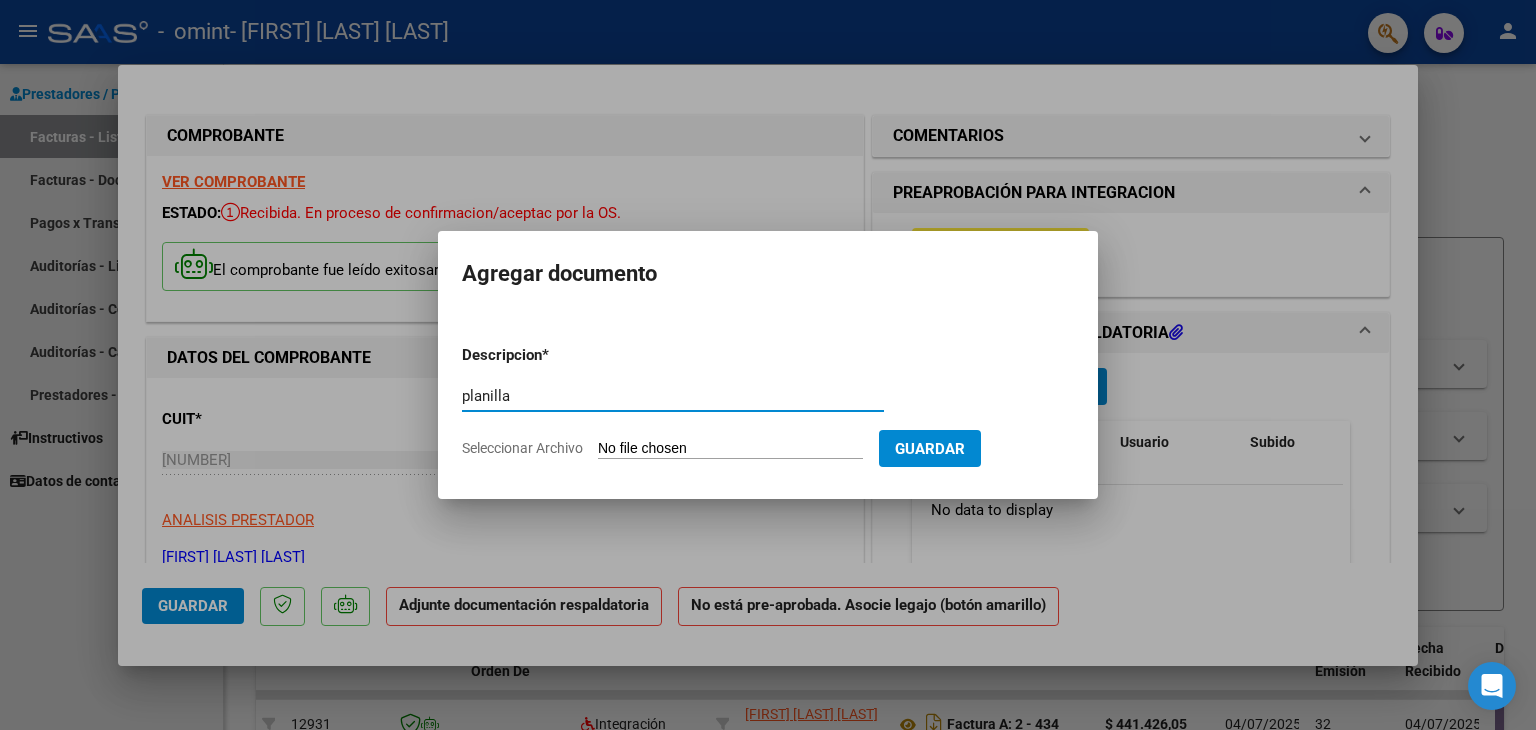 type on "planilla" 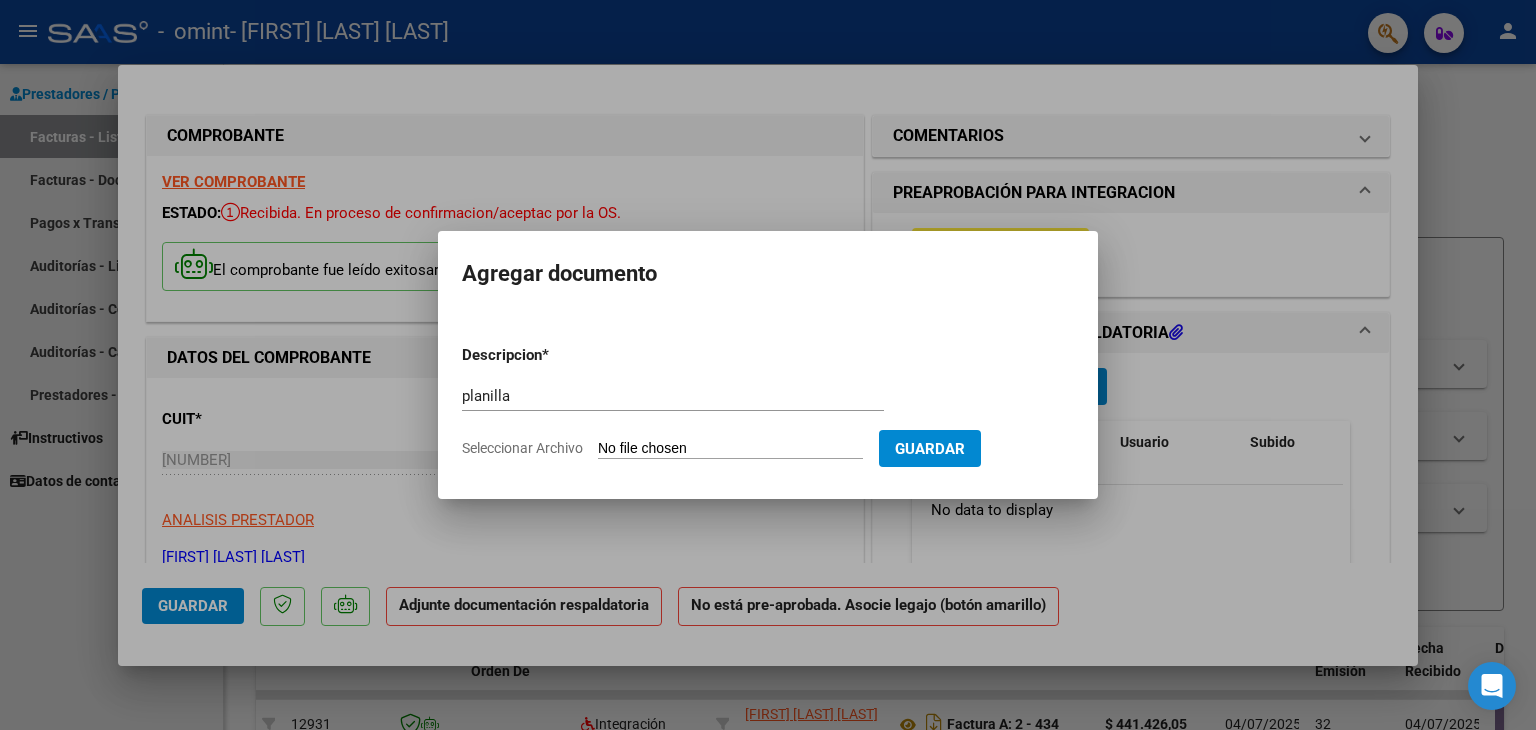 click on "Descripcion  *   planilla Escriba aquí una descripcion  Seleccionar Archivo Guardar" at bounding box center (768, 402) 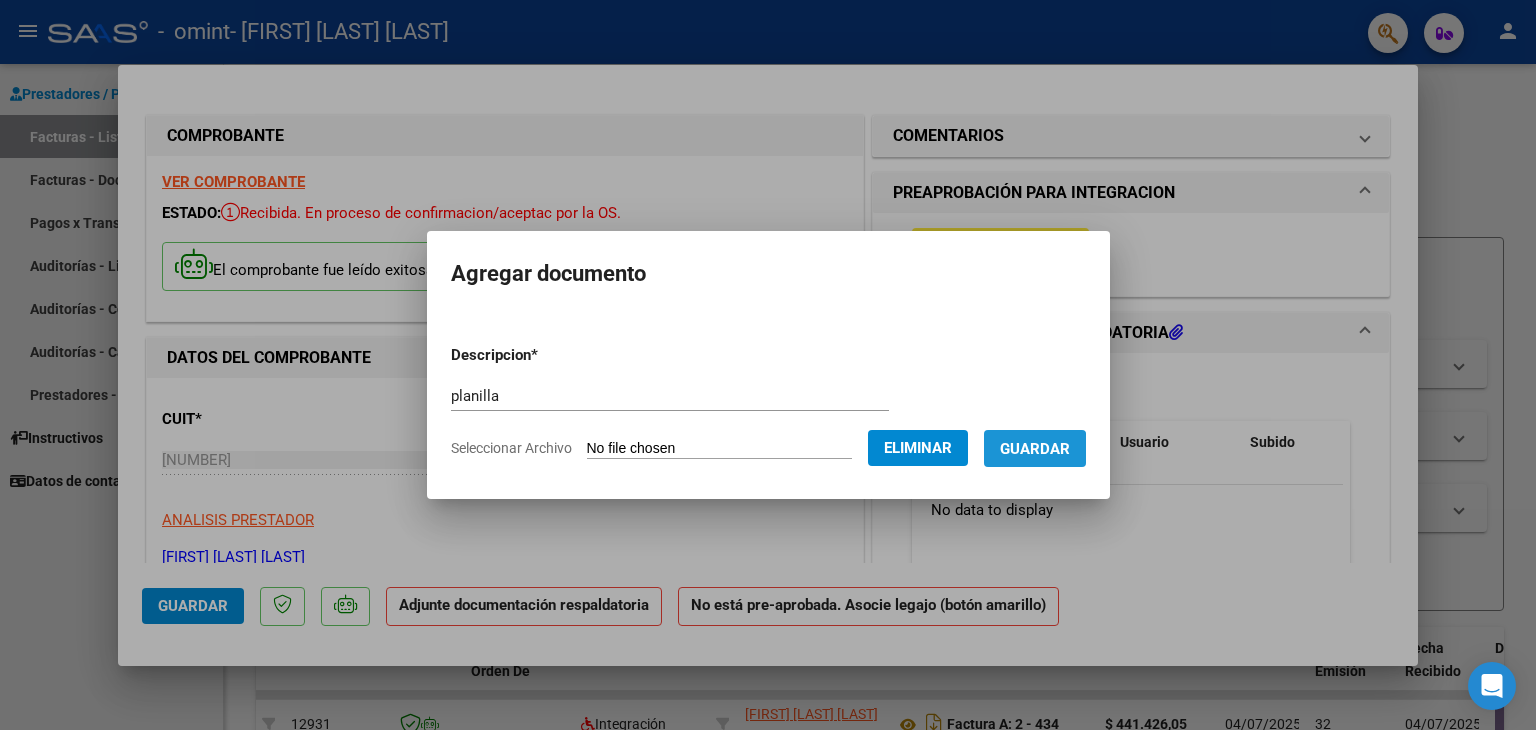 click on "Guardar" at bounding box center [1035, 449] 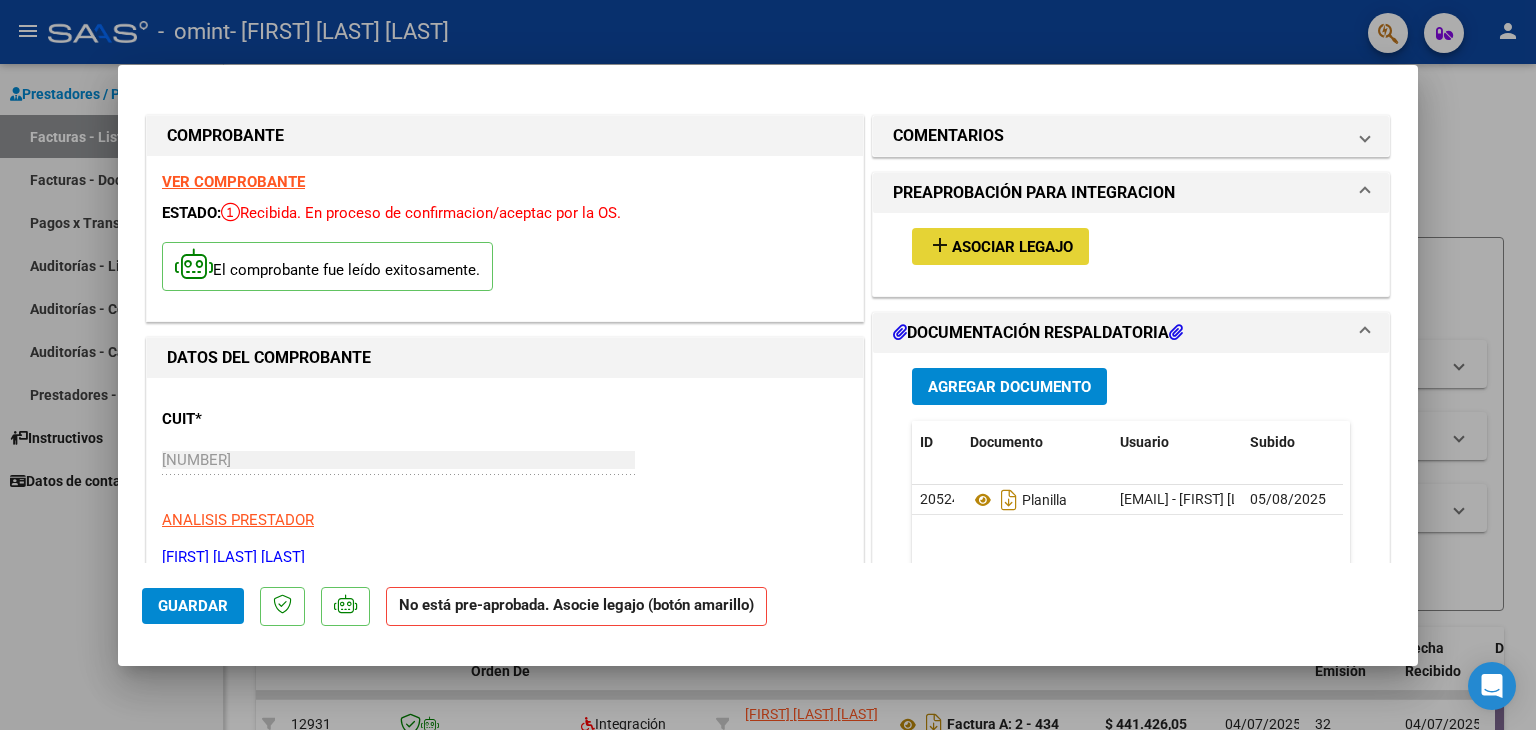 click on "Asociar Legajo" at bounding box center (1012, 247) 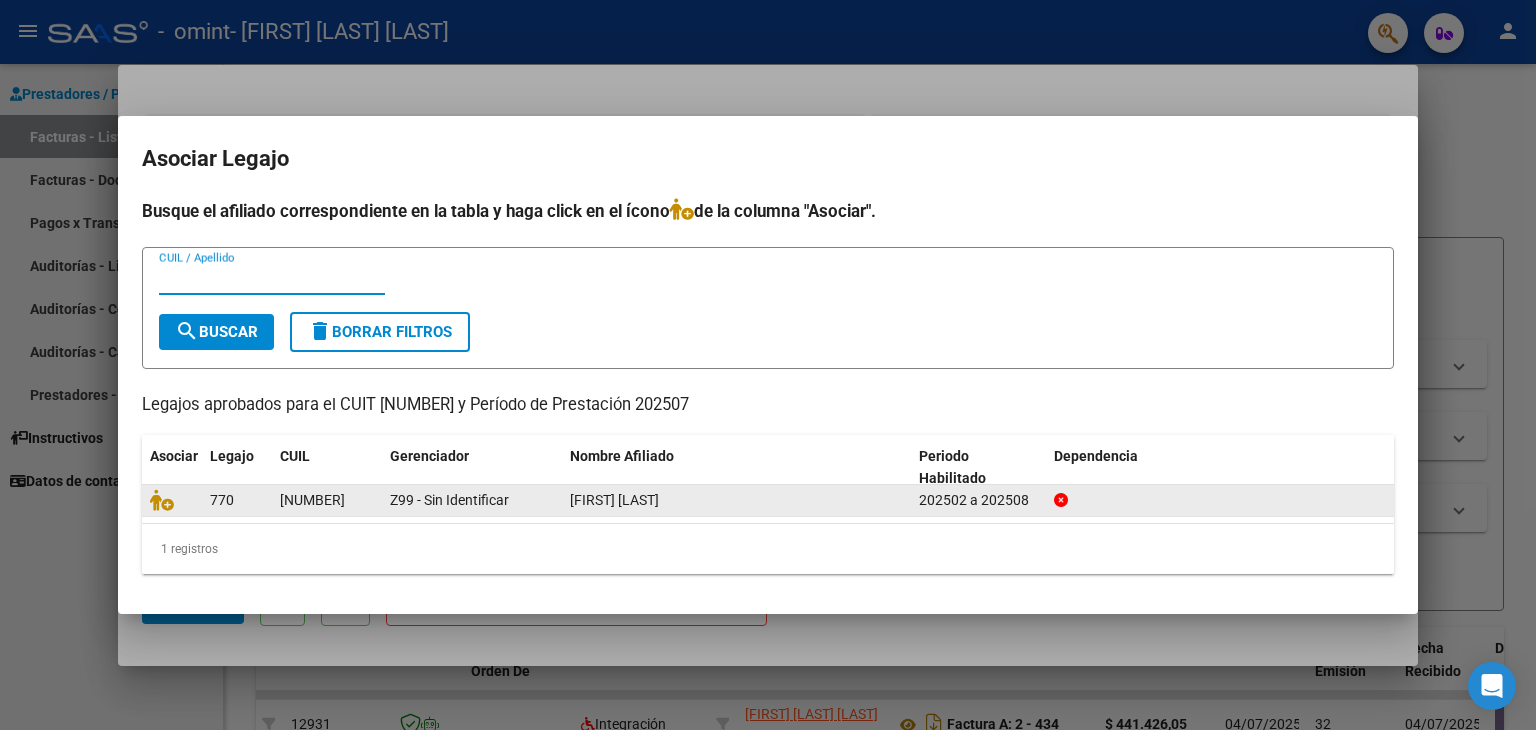 click on "[FIRST] [LAST]" 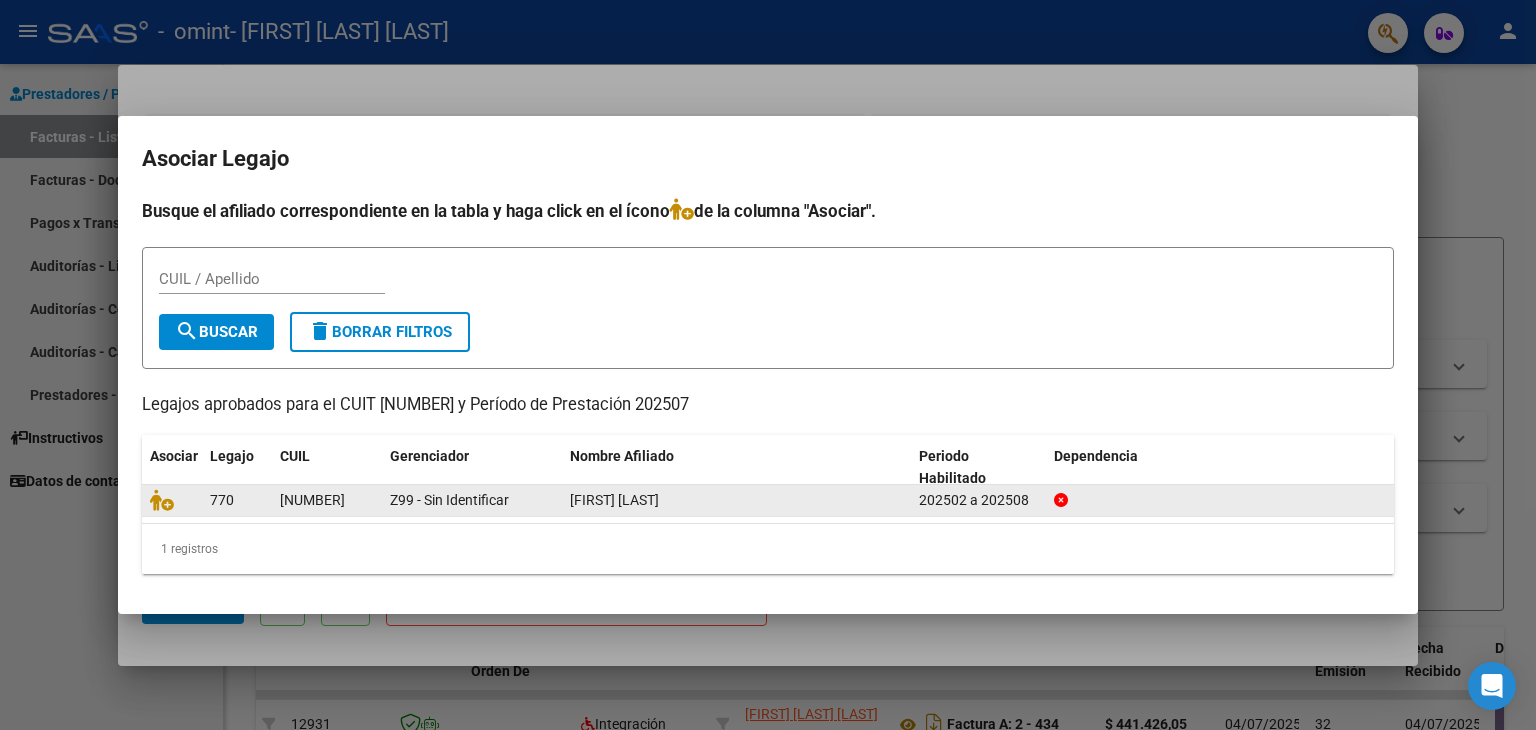click on "[FIRST] [LAST]" 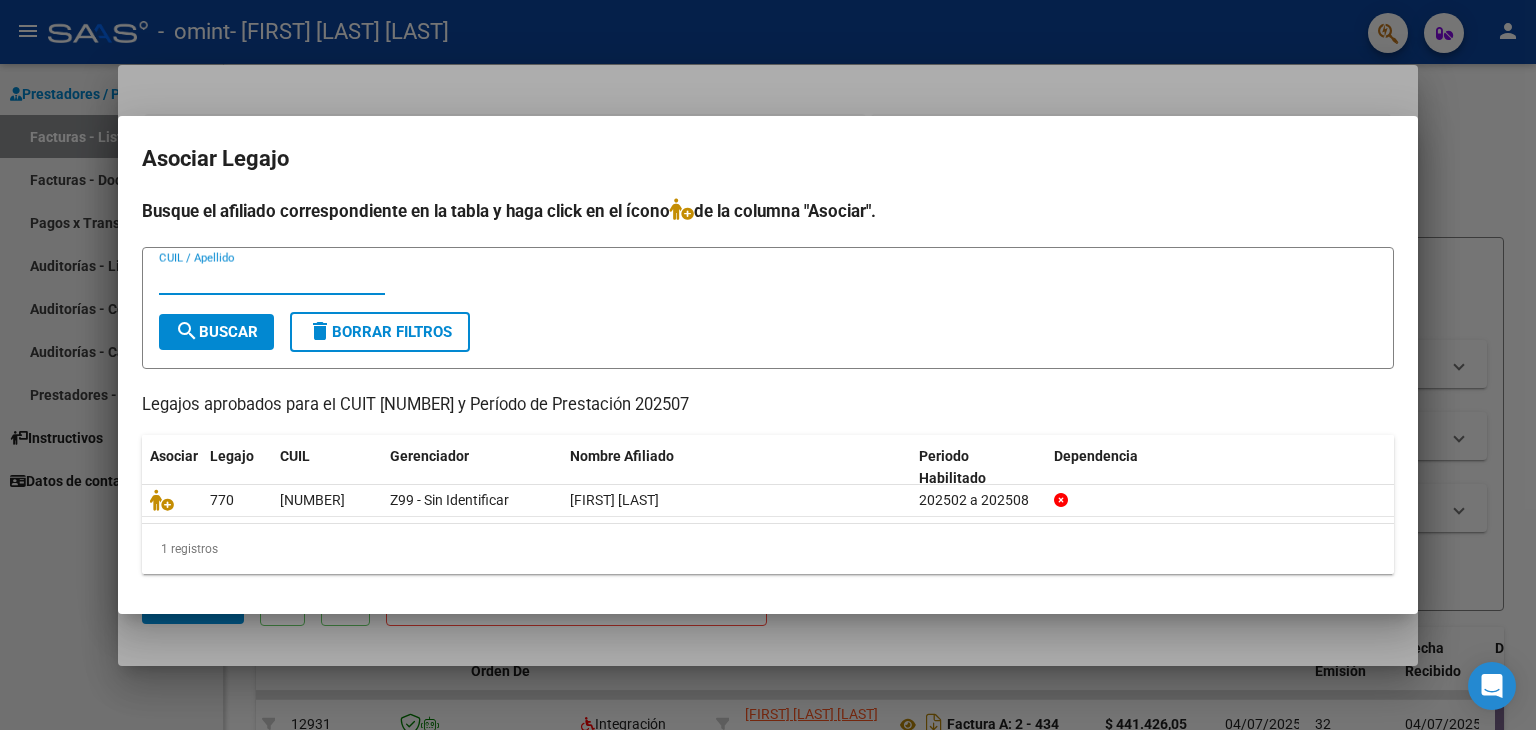 click on "CUIL / Apellido" at bounding box center [272, 279] 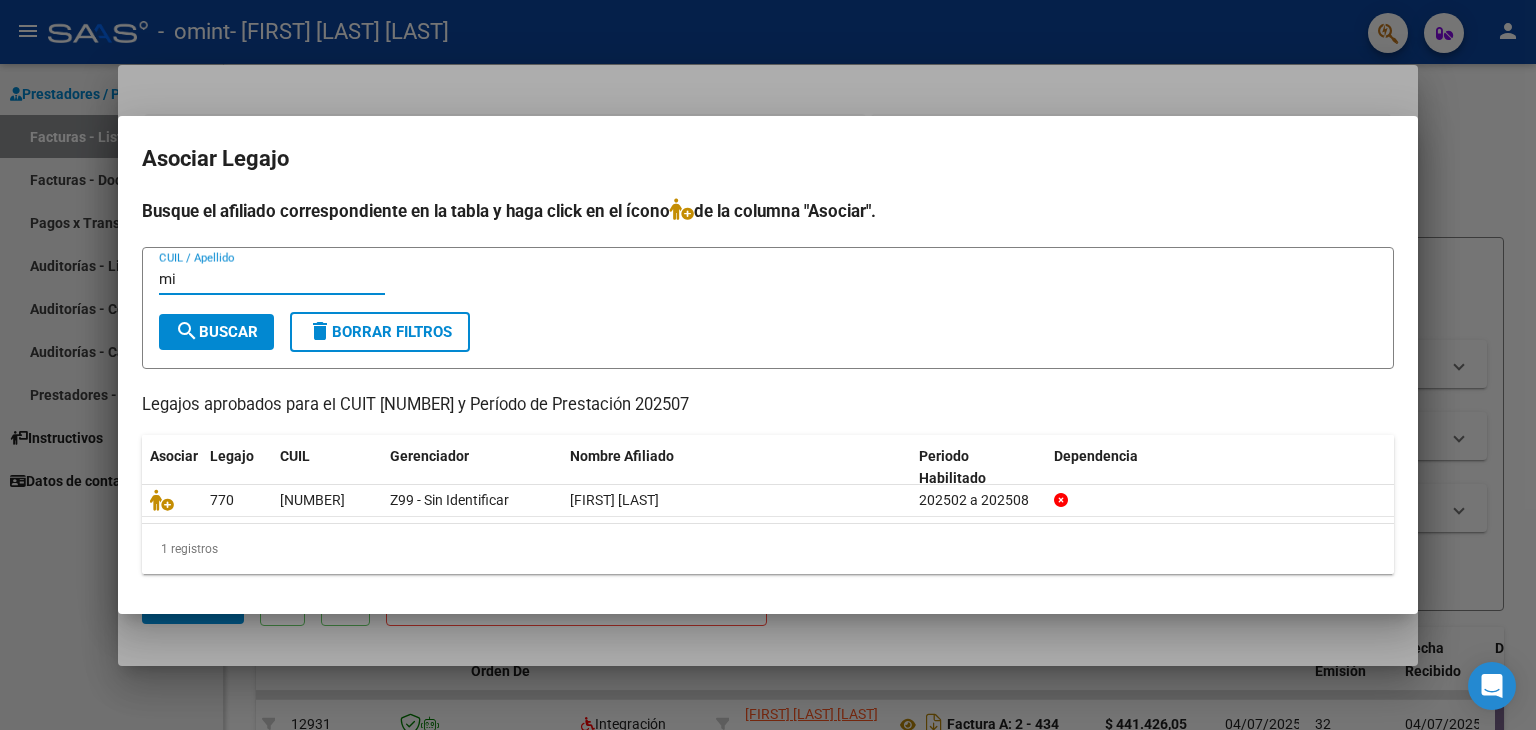 type on "m" 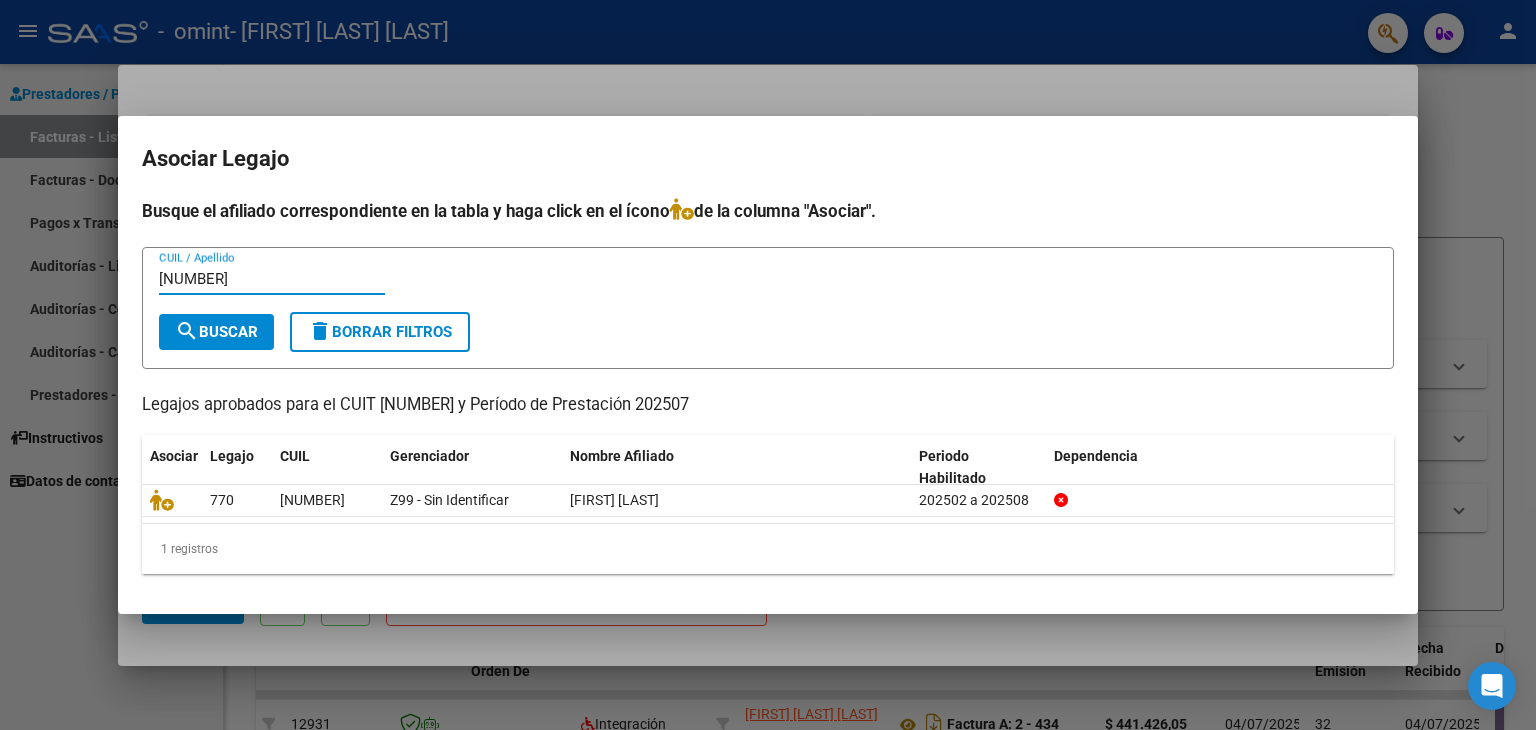 type on "[NUMBER]" 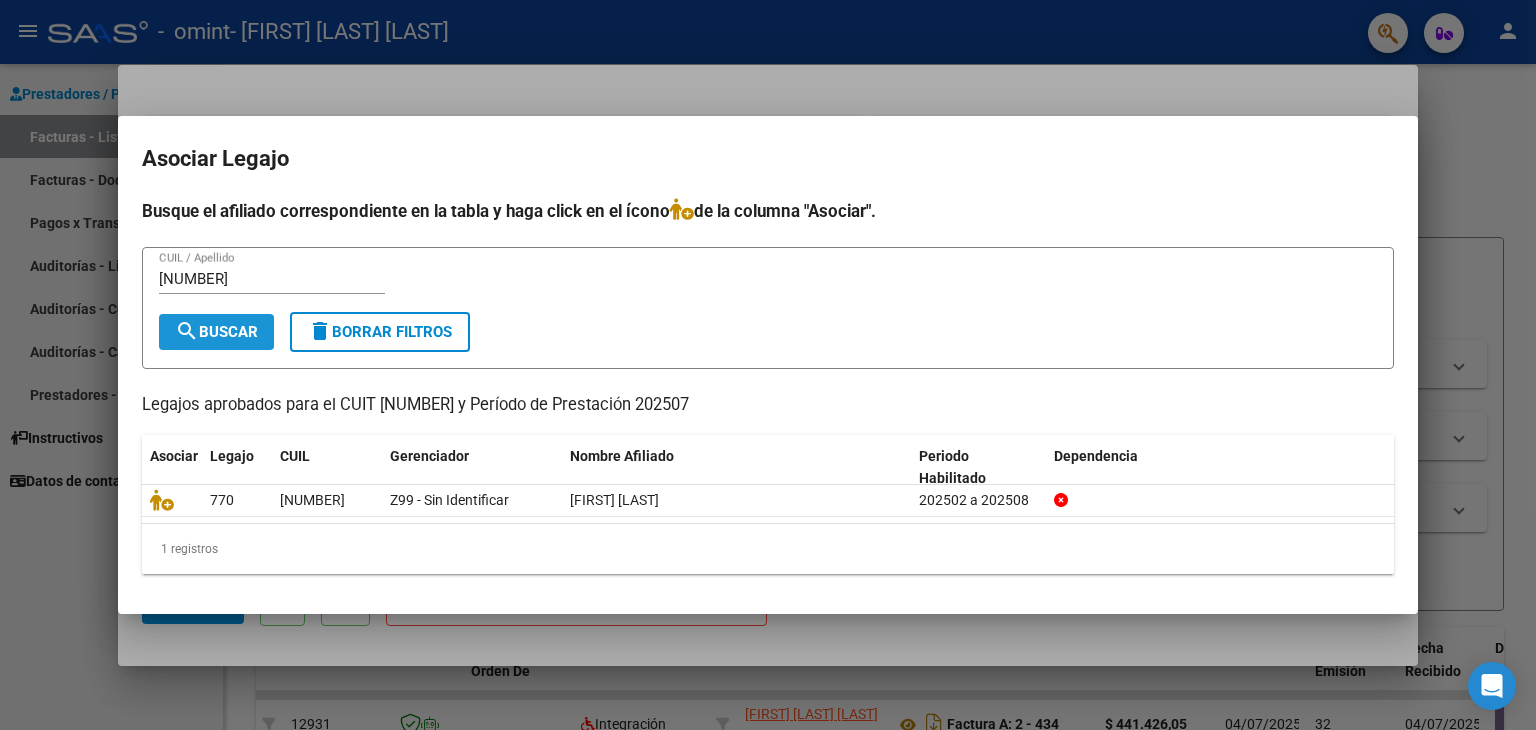click on "search  Buscar" at bounding box center [216, 332] 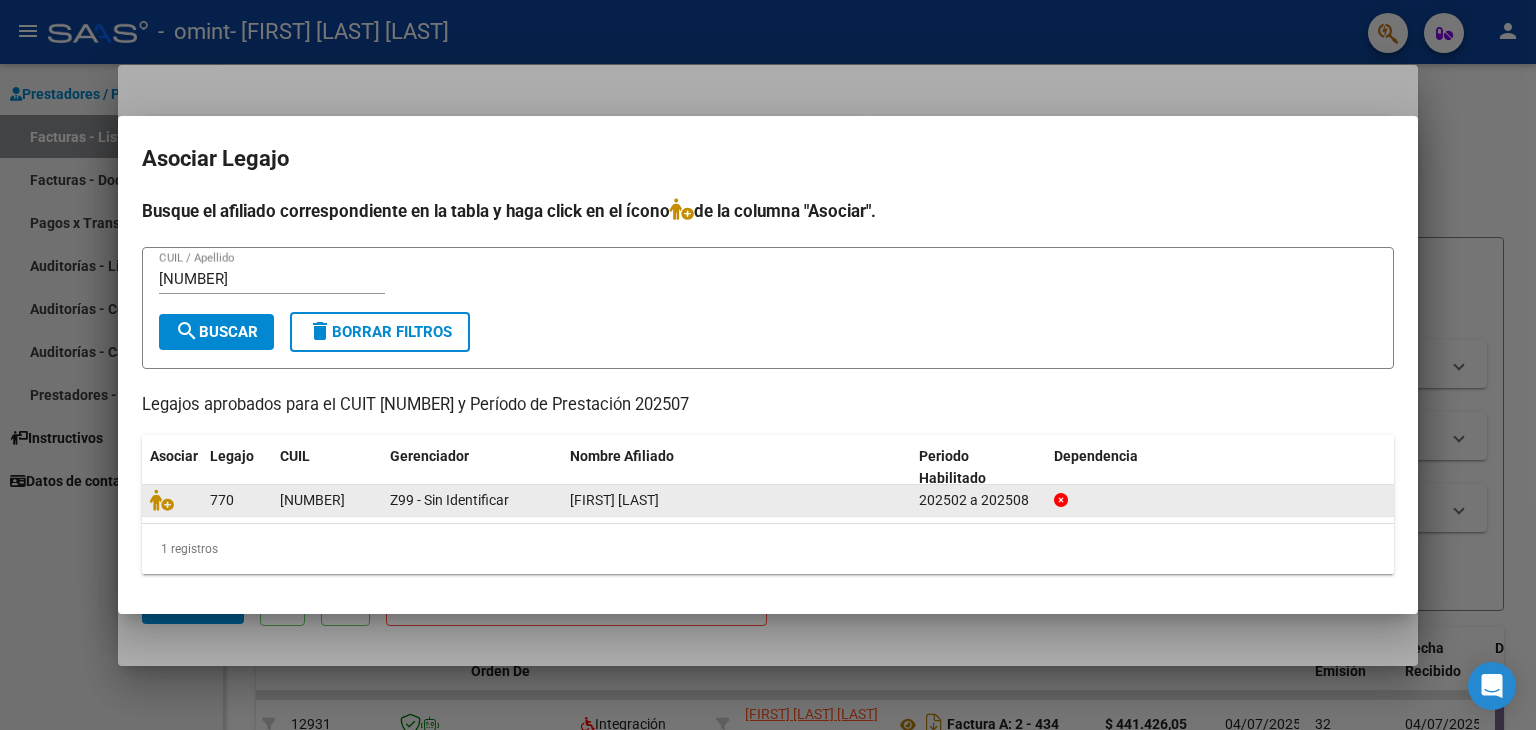 click on "[NUMBER]" 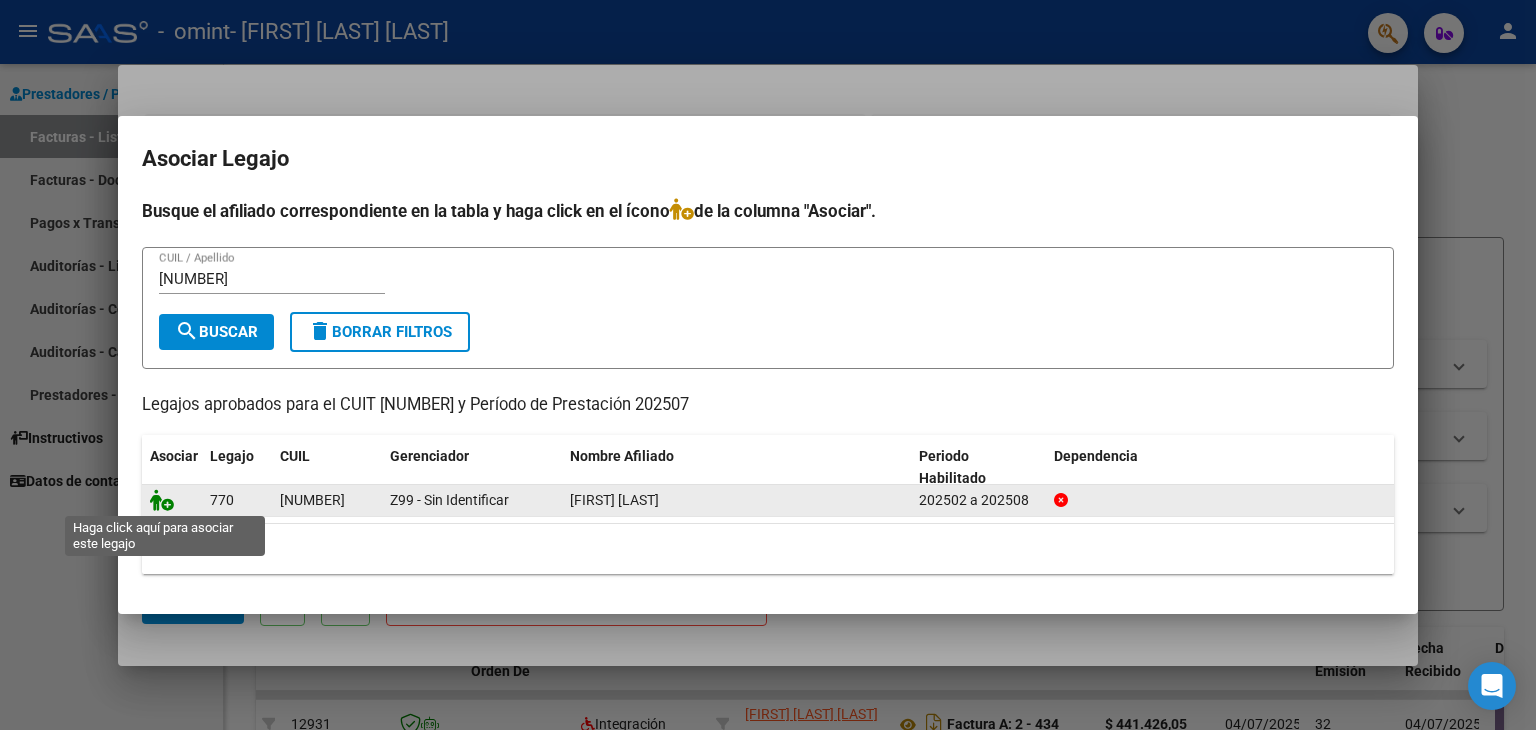 click 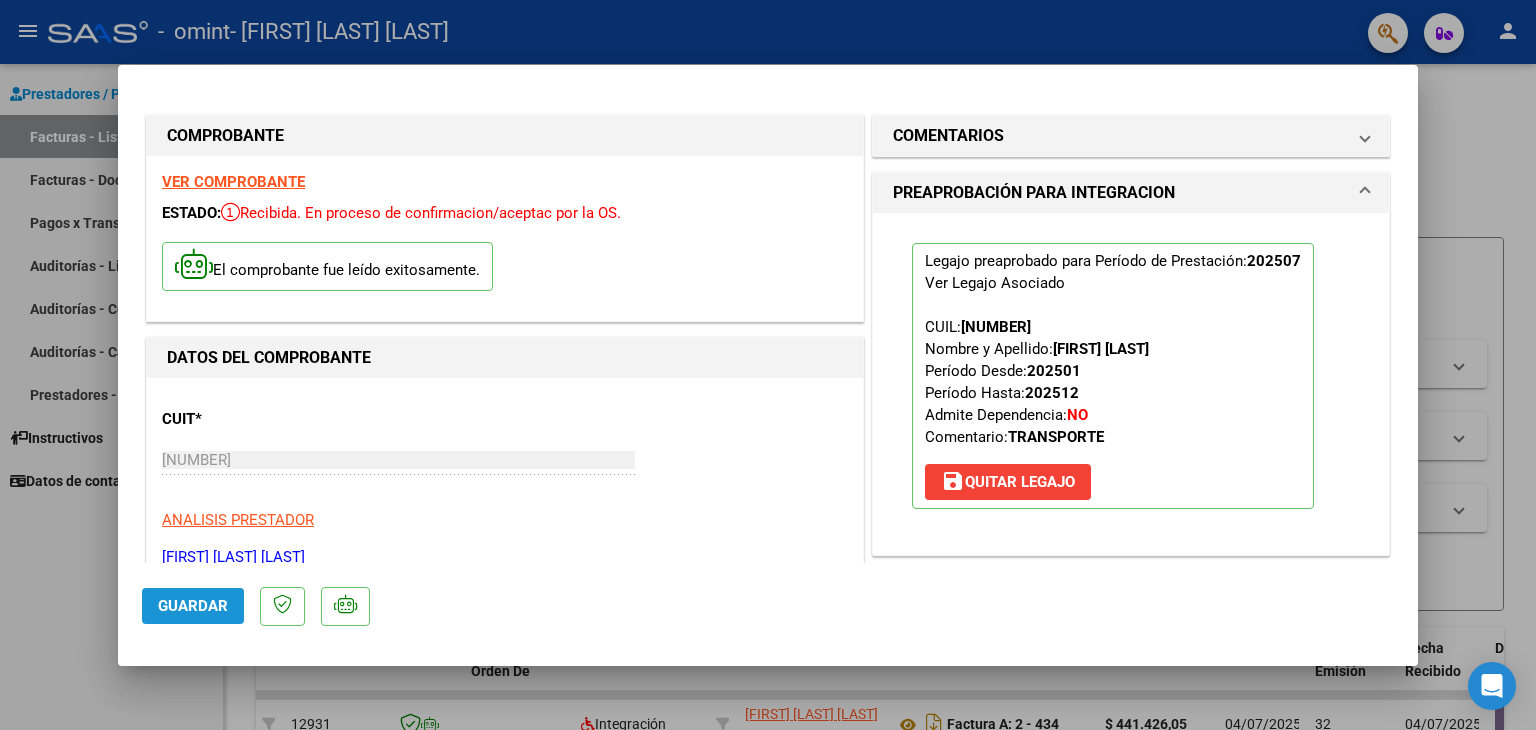 click on "Guardar" 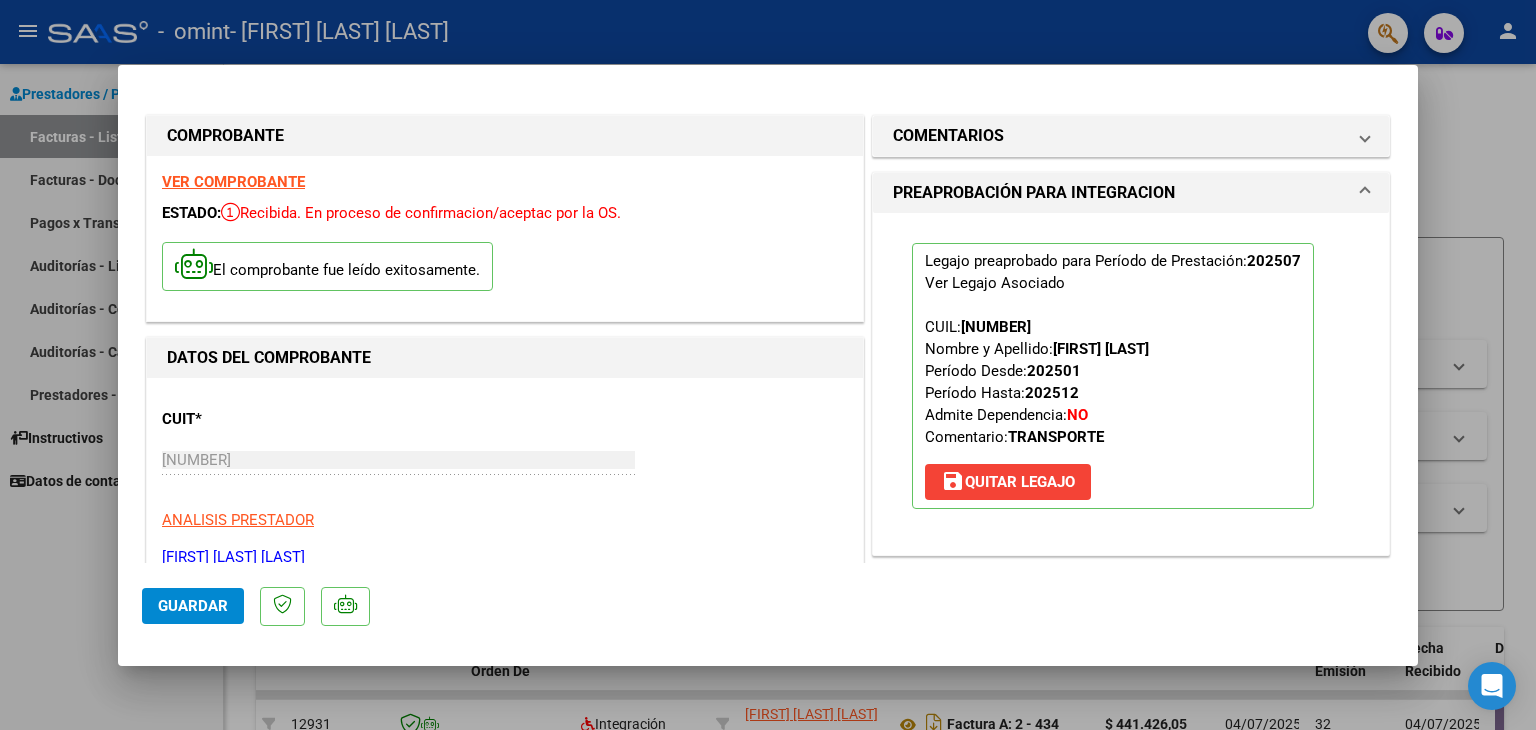 click at bounding box center [768, 365] 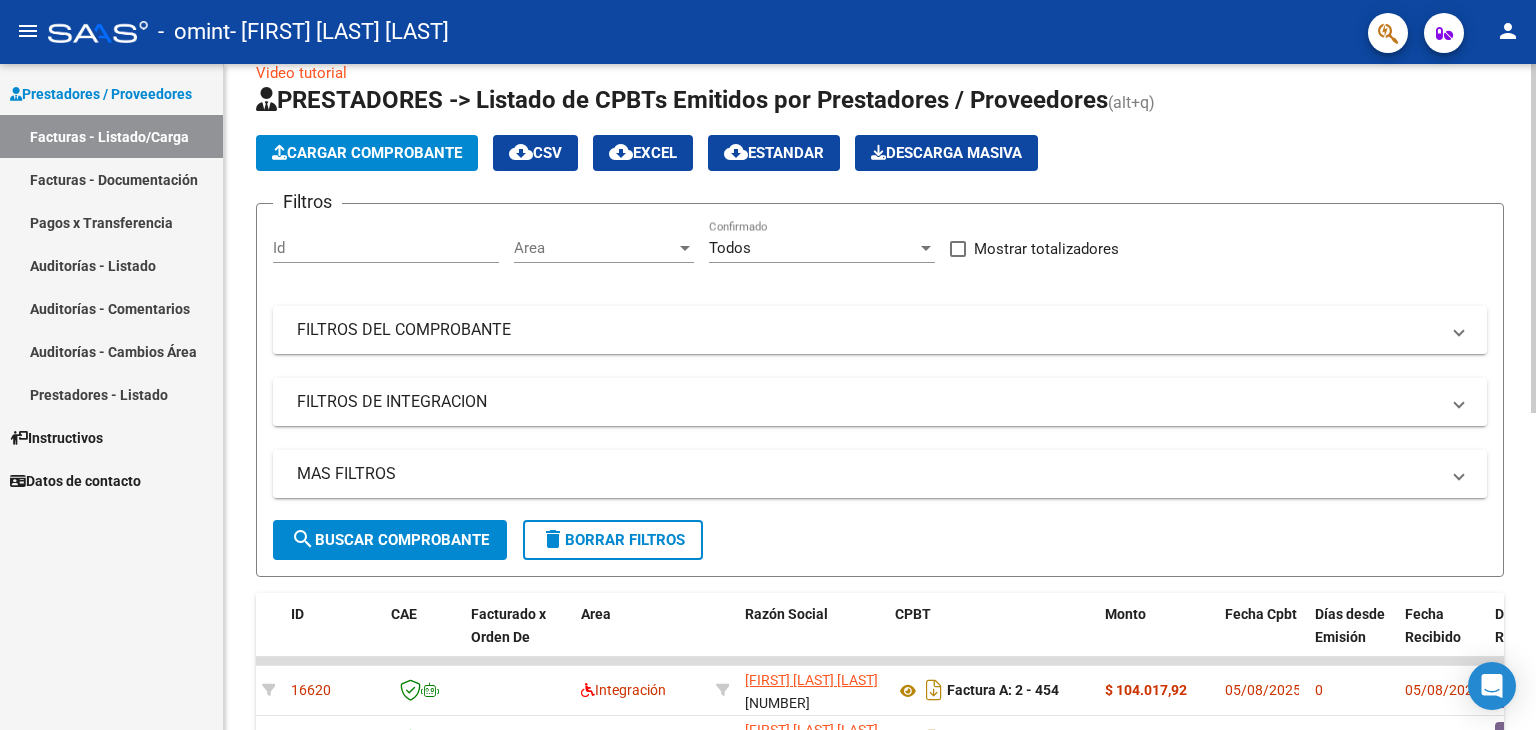 scroll, scrollTop: 0, scrollLeft: 0, axis: both 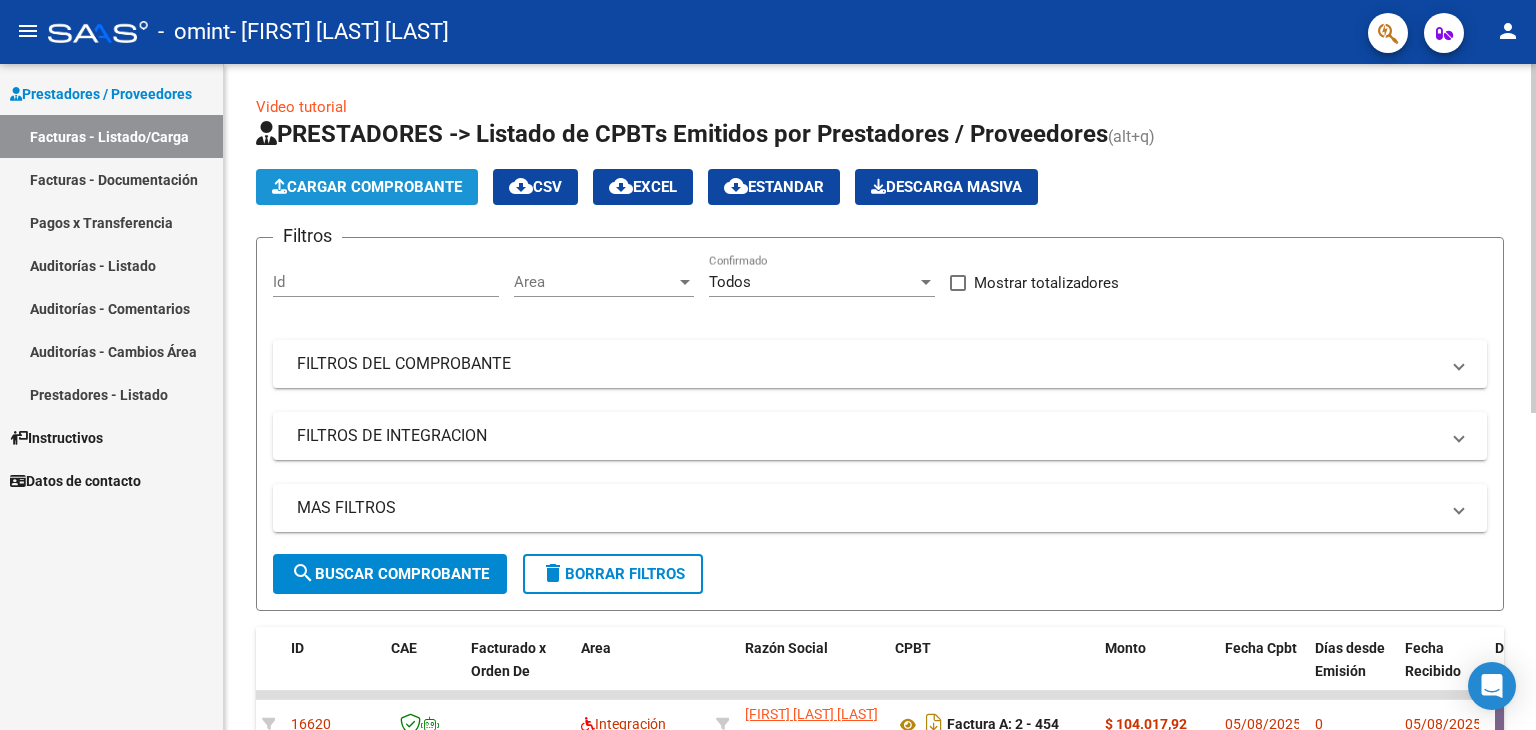 click on "Cargar Comprobante" 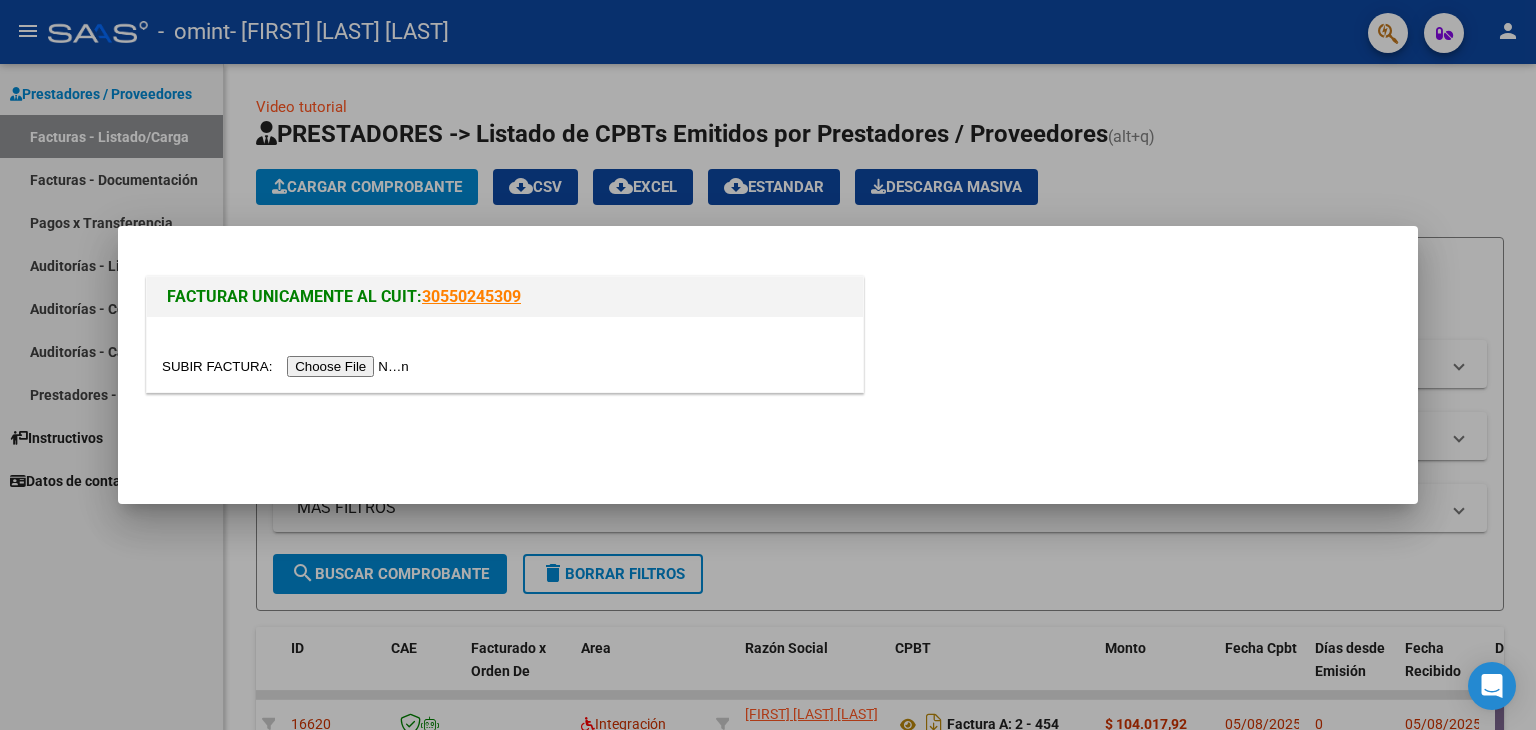 click at bounding box center (288, 366) 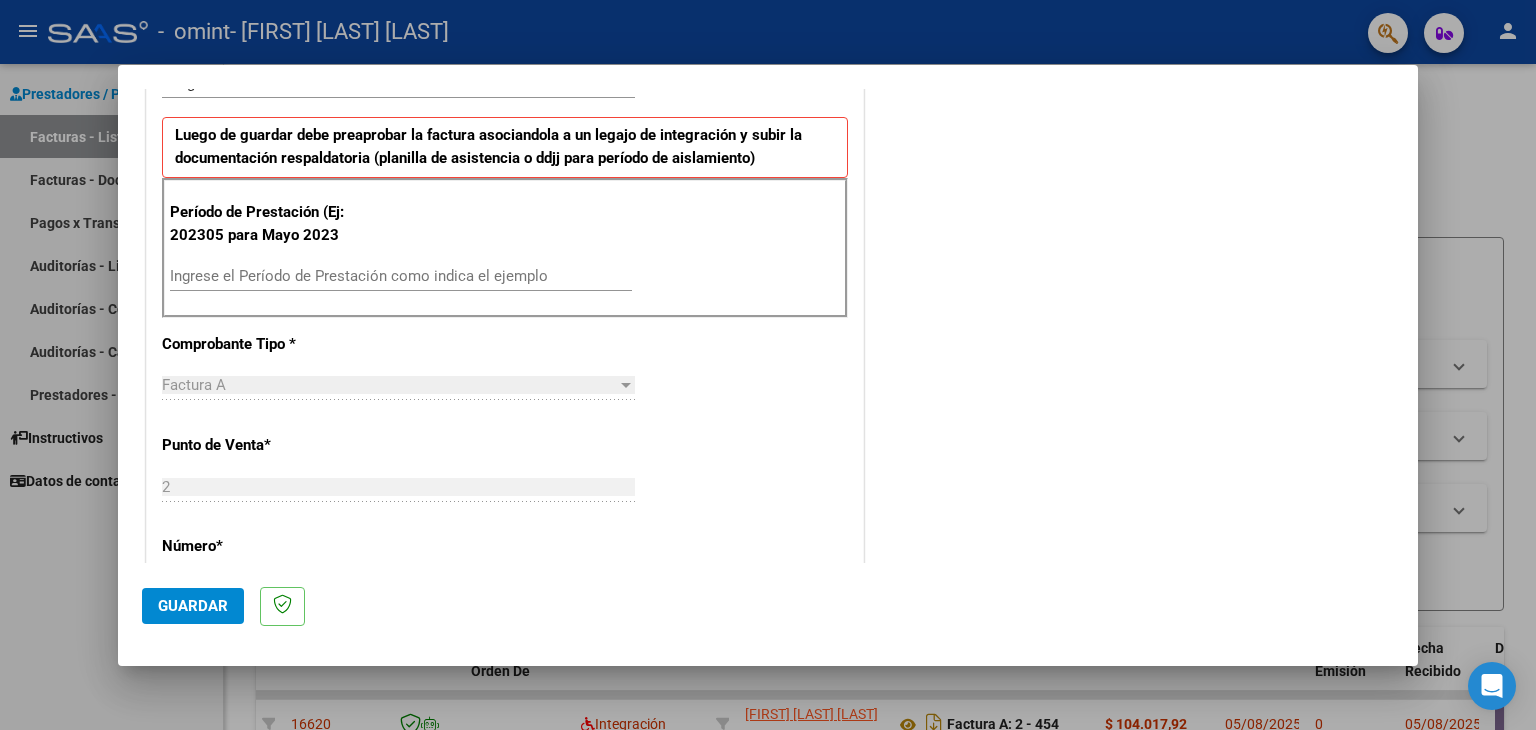 scroll, scrollTop: 500, scrollLeft: 0, axis: vertical 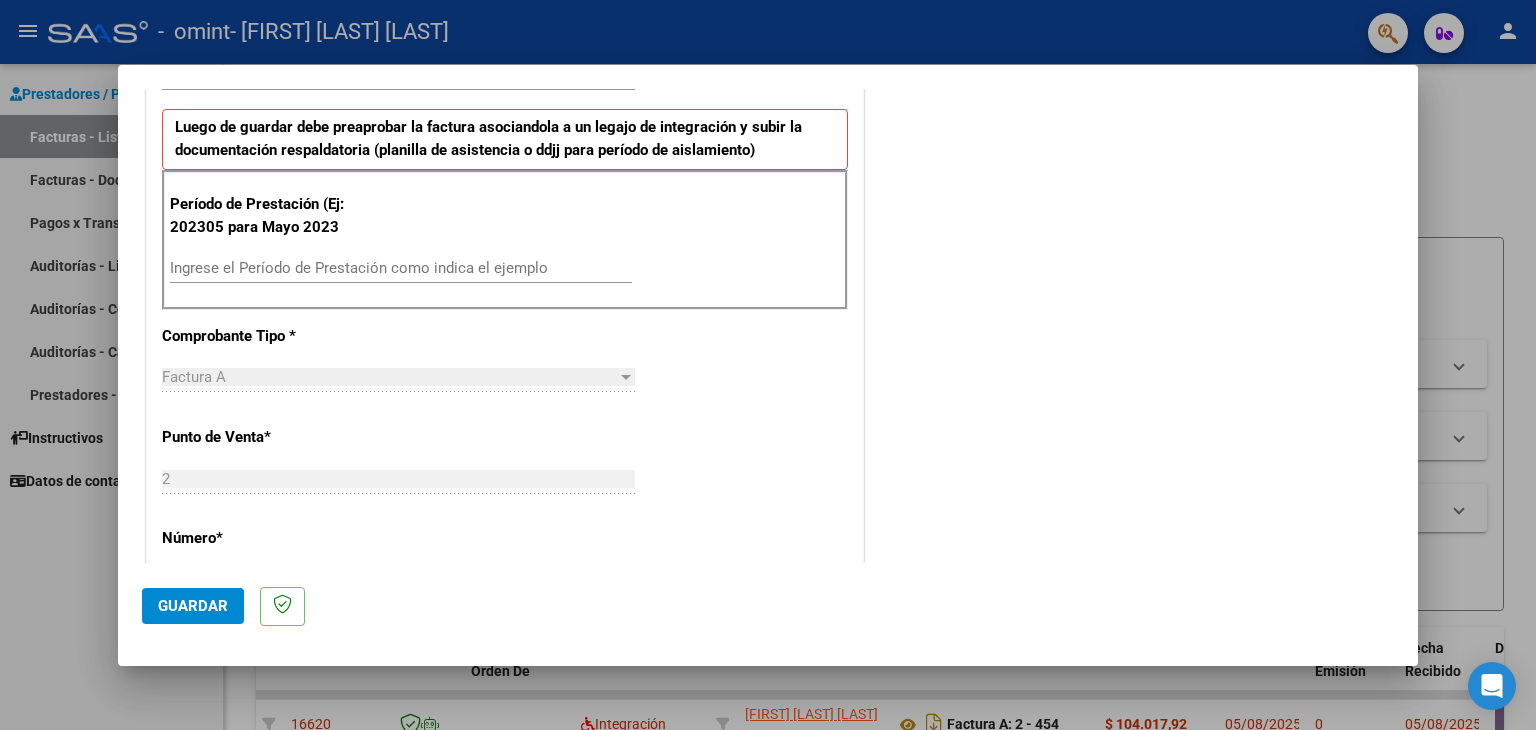 click on "Ingrese el Período de Prestación como indica el ejemplo" at bounding box center (401, 268) 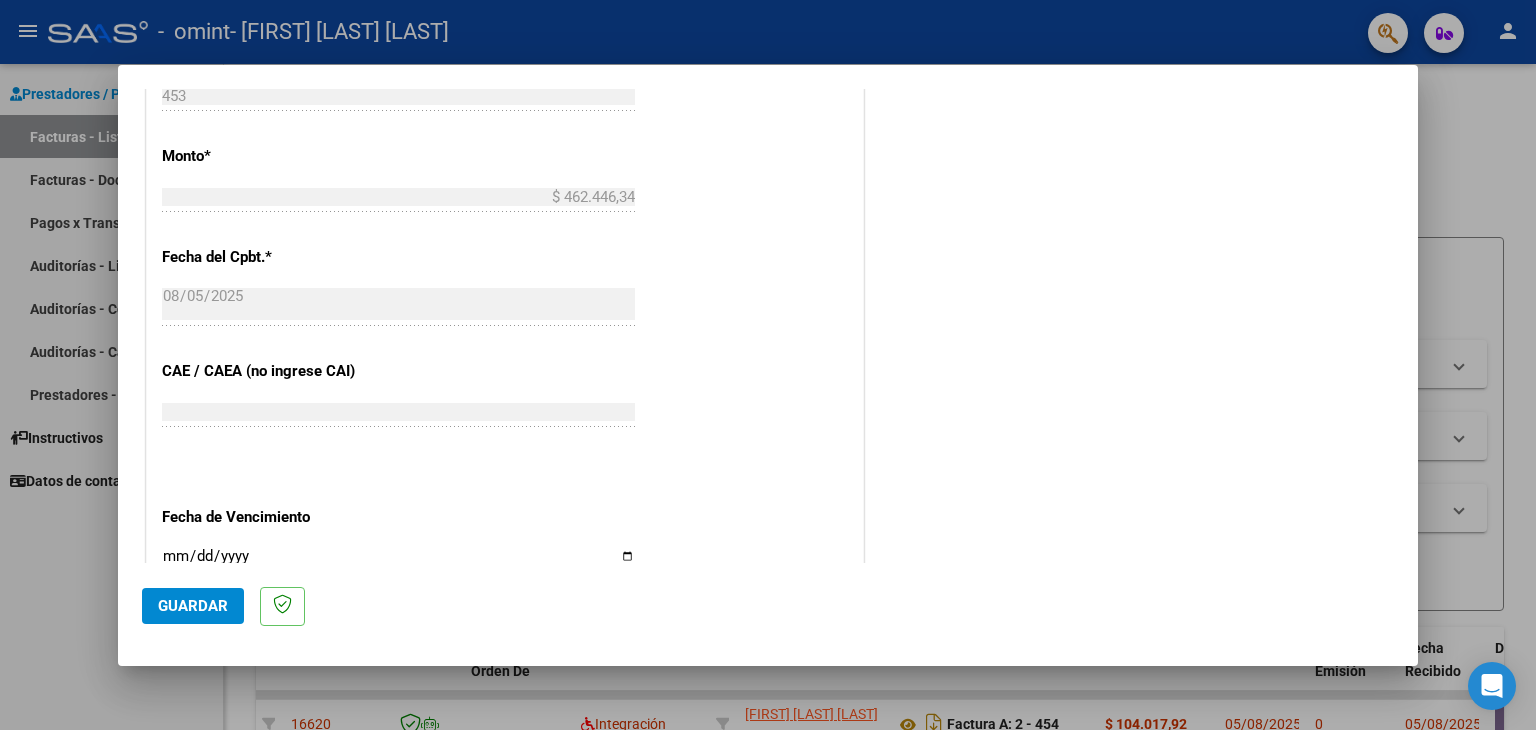 scroll, scrollTop: 1100, scrollLeft: 0, axis: vertical 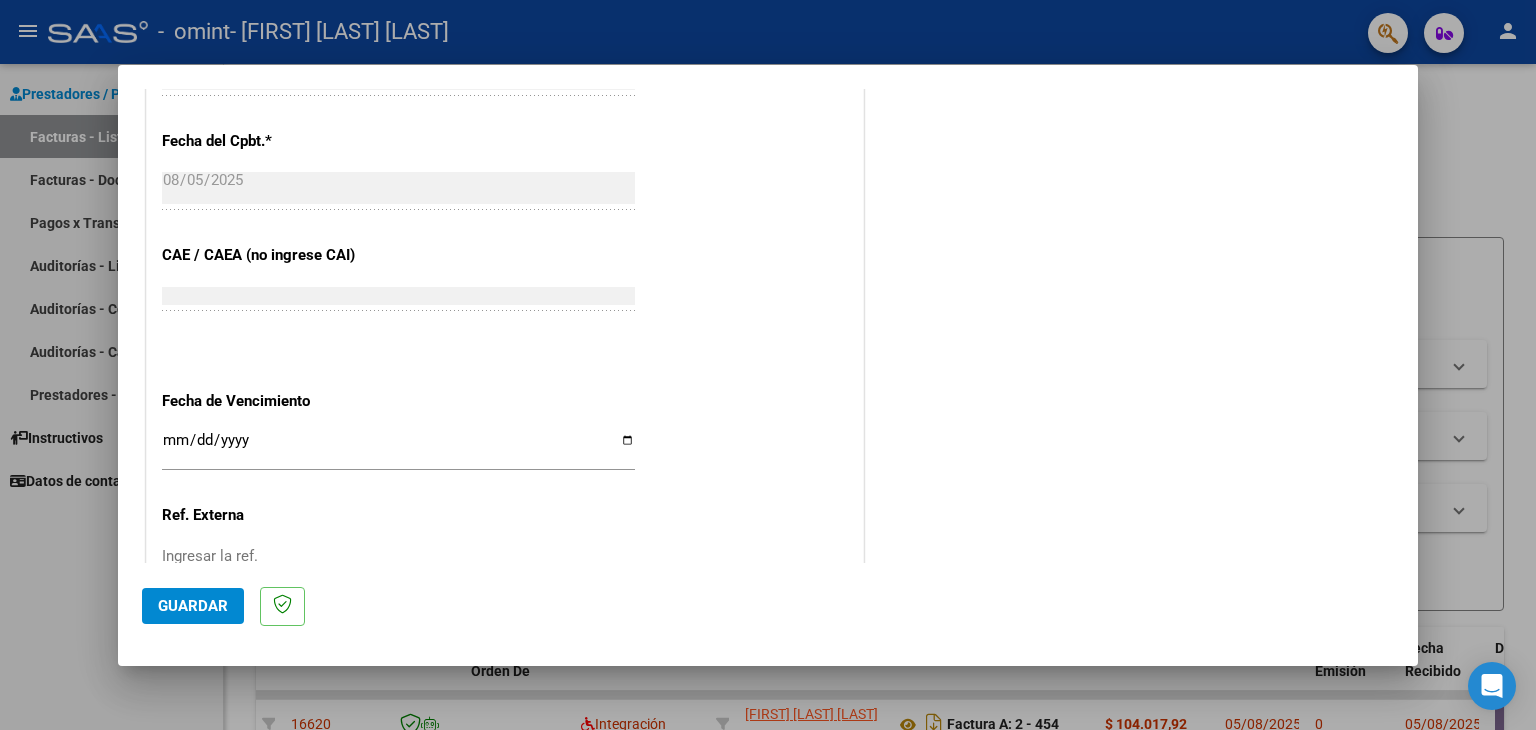 type on "202507" 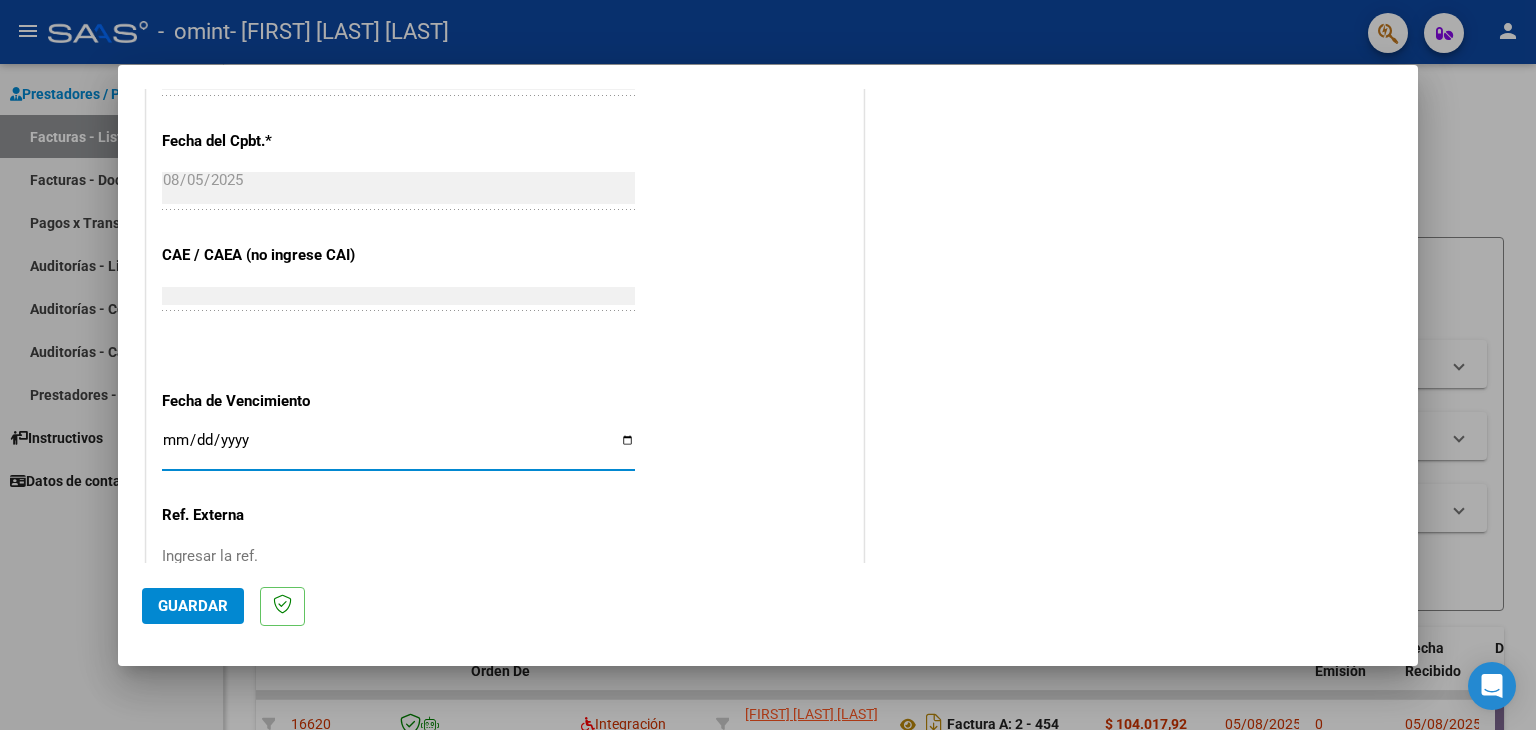 click on "Ingresar la fecha" at bounding box center [398, 448] 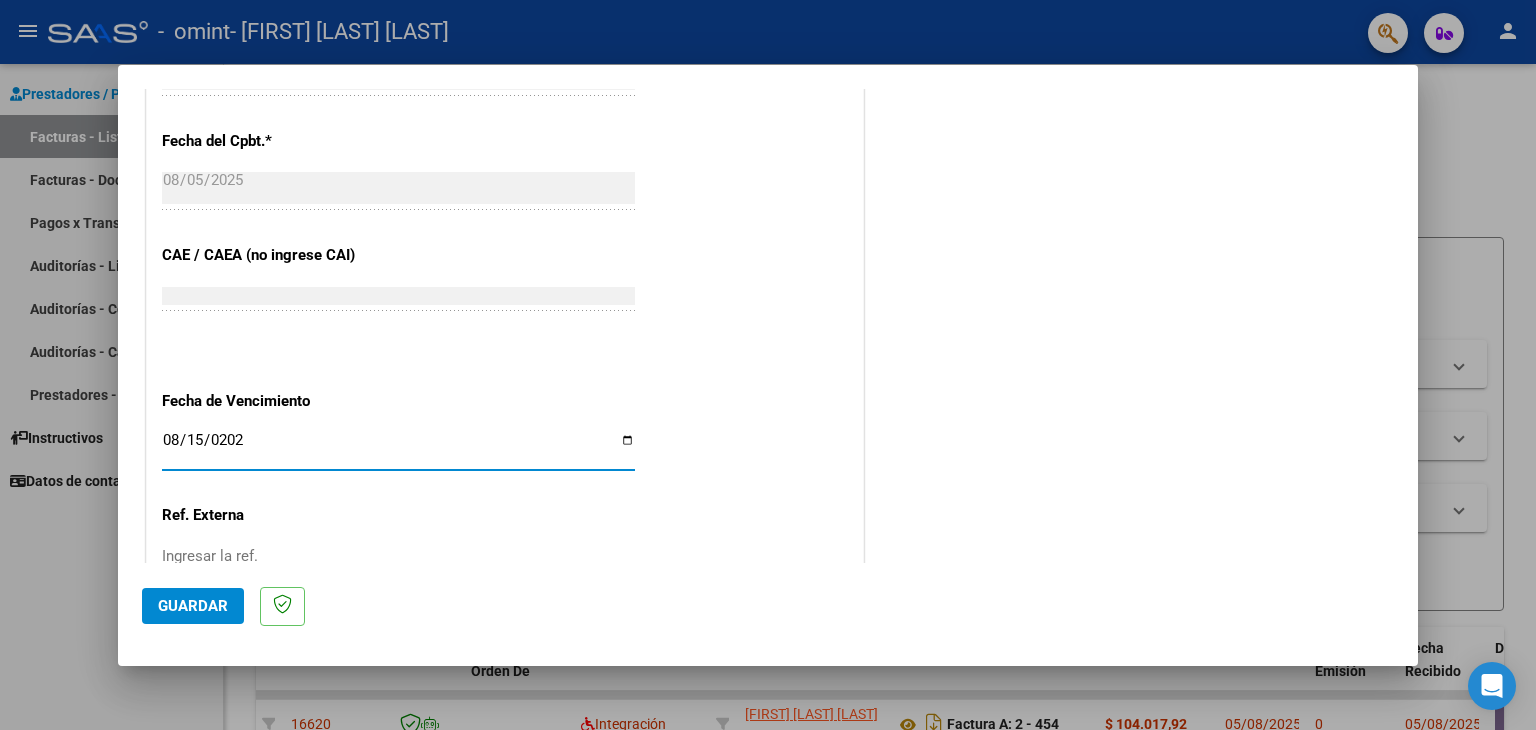 type on "2025-08-15" 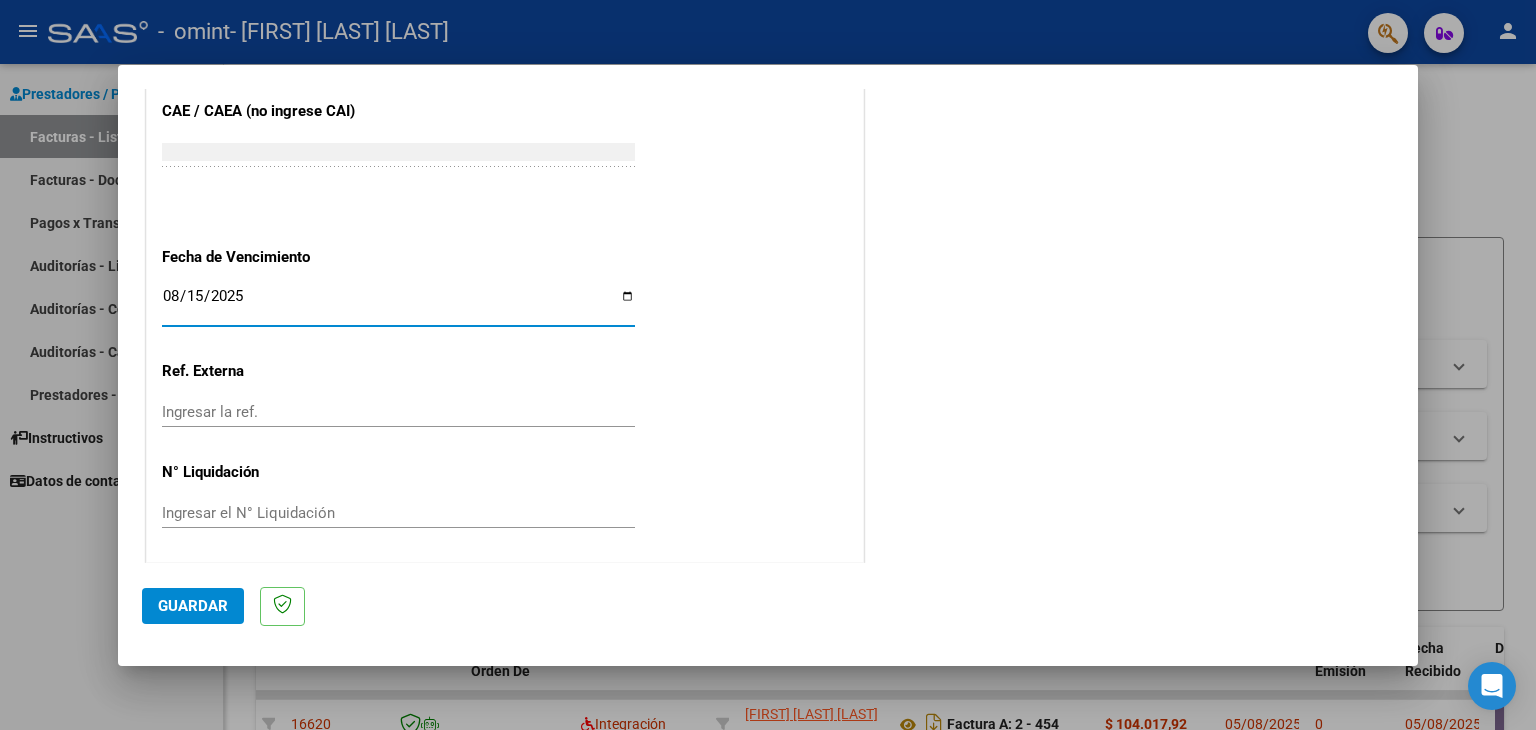 scroll, scrollTop: 1245, scrollLeft: 0, axis: vertical 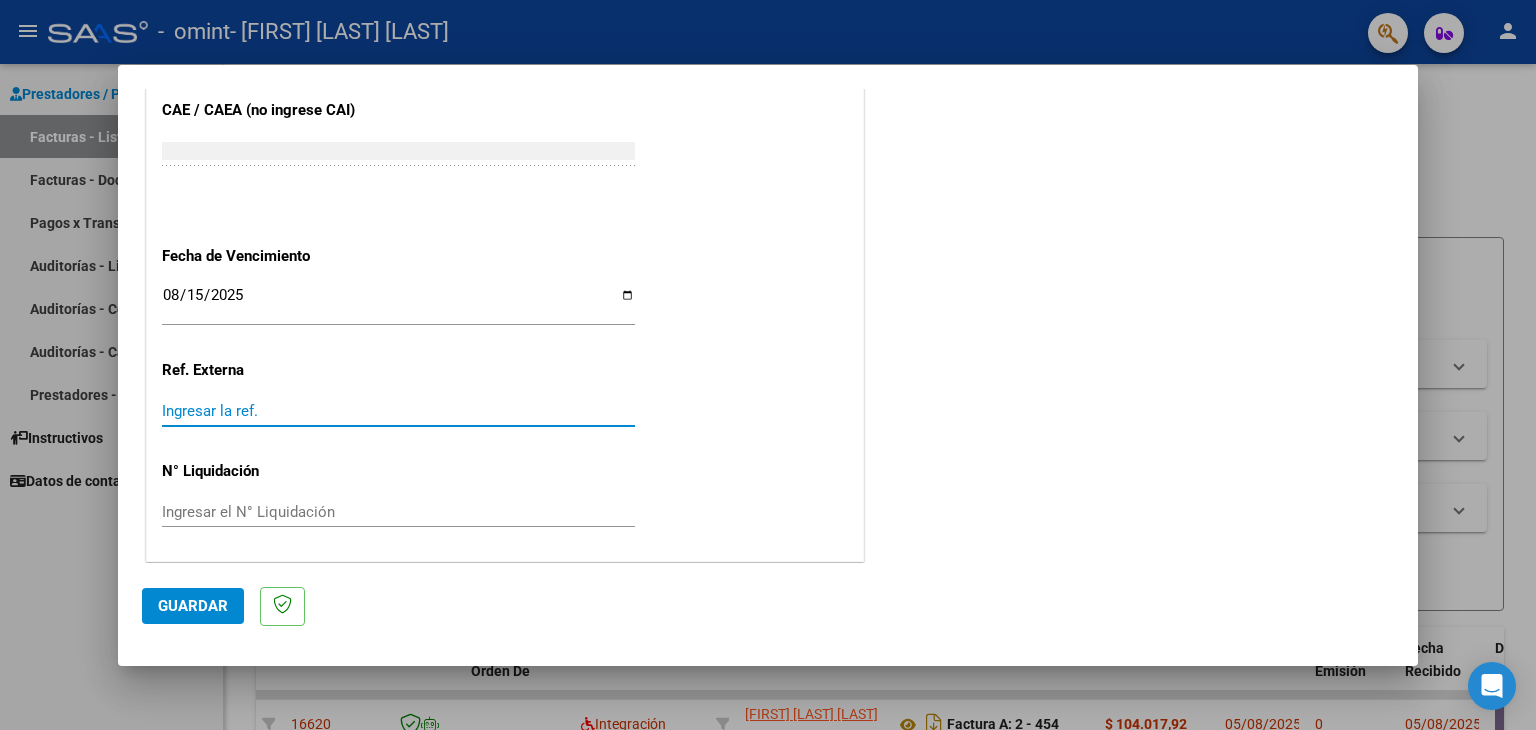 click on "Ingresar la ref." at bounding box center (398, 411) 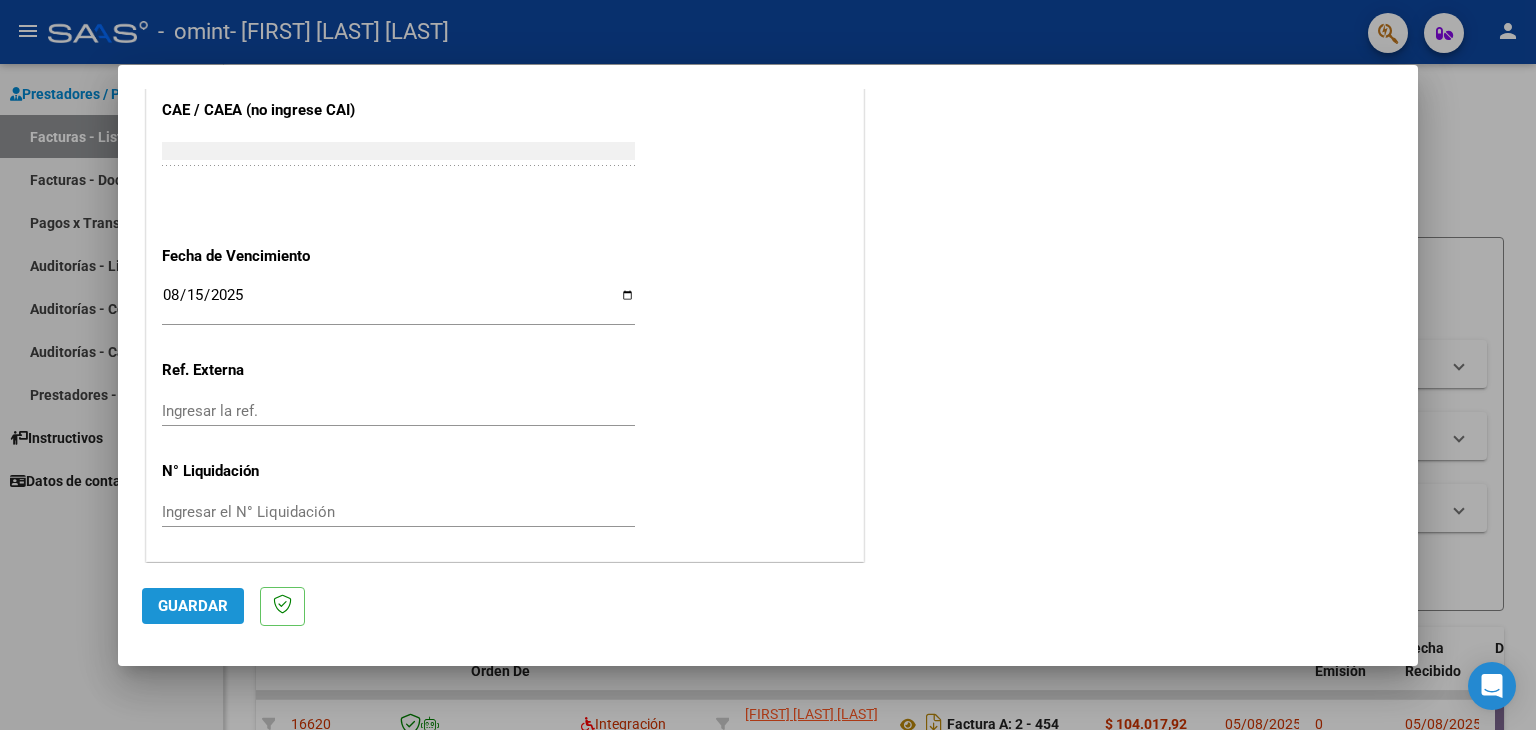 click on "Guardar" 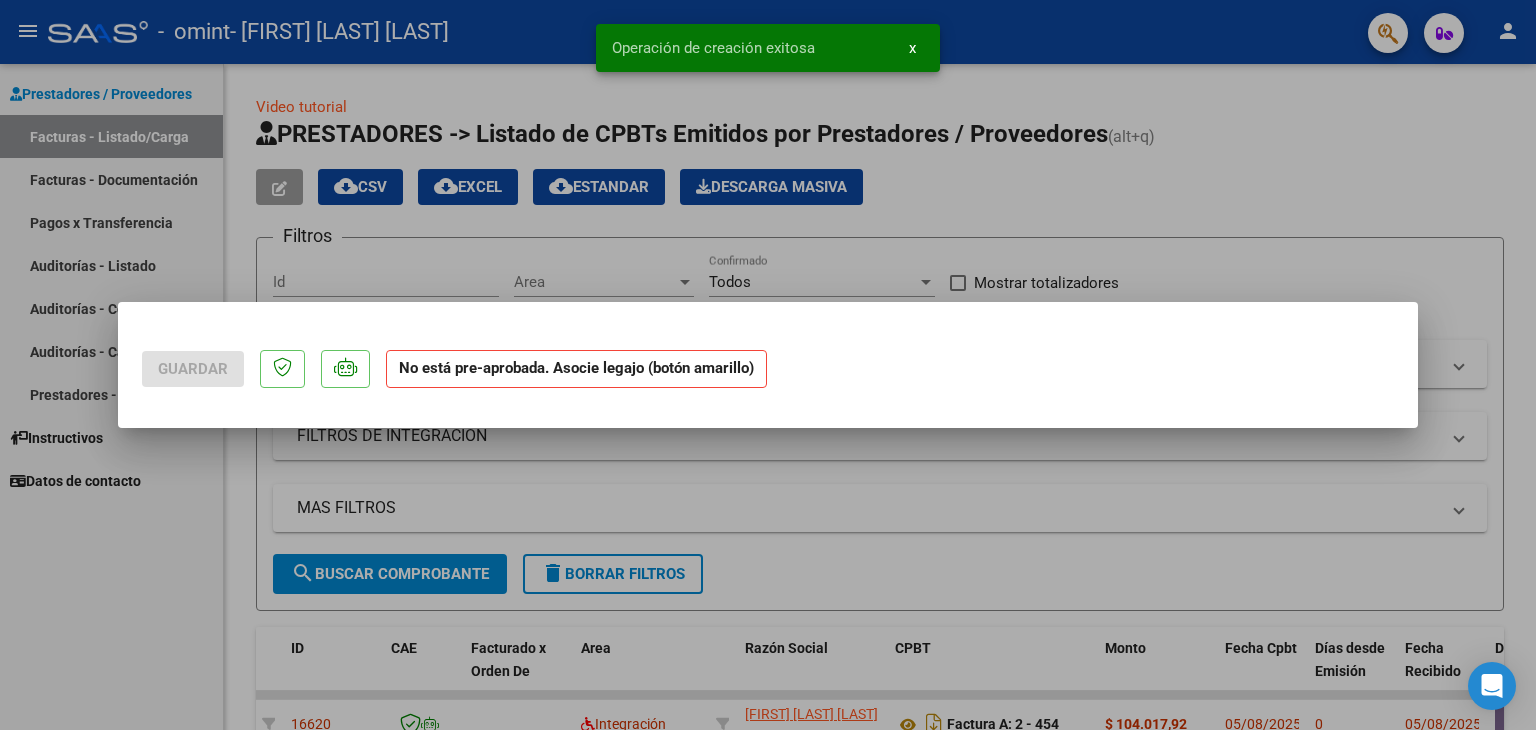 scroll, scrollTop: 0, scrollLeft: 0, axis: both 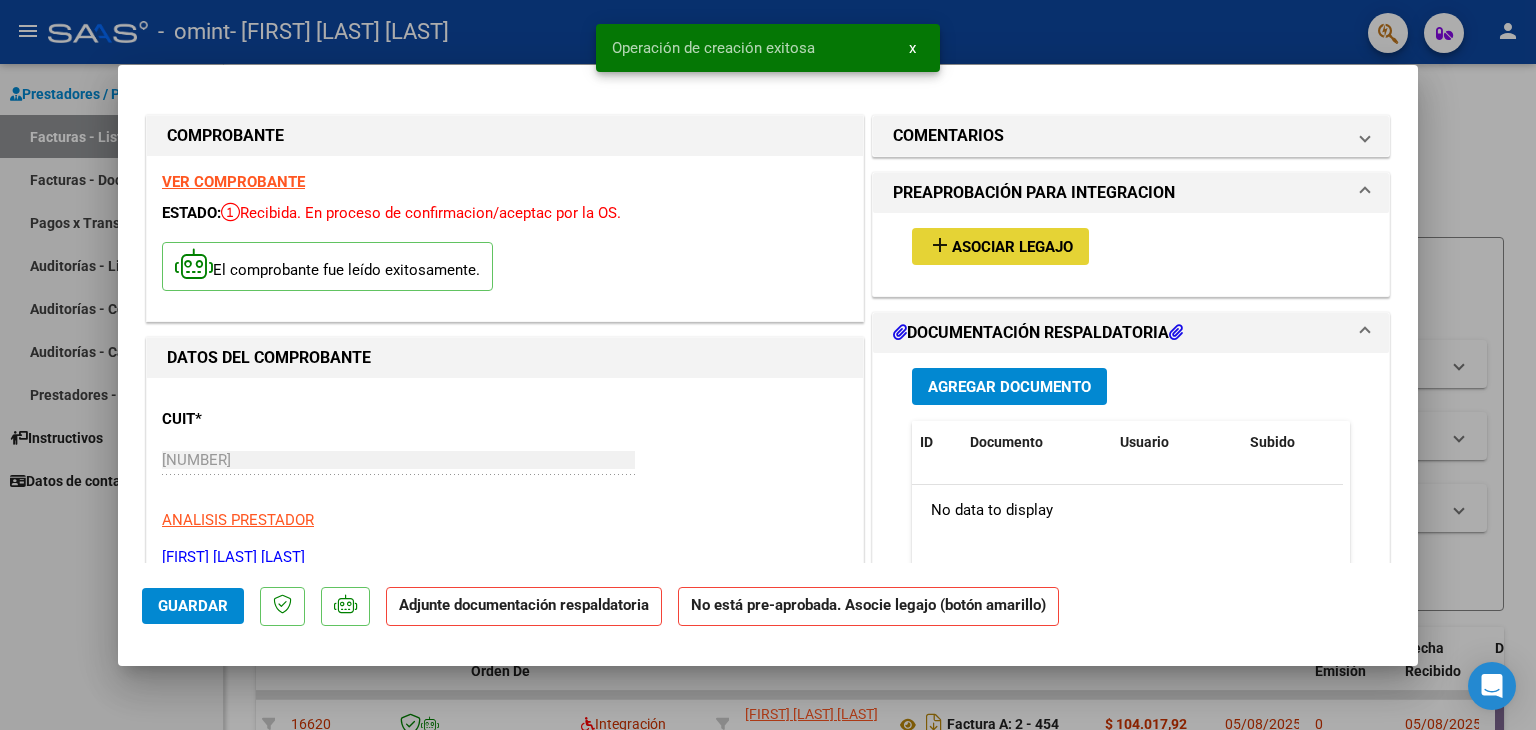 click on "Asociar Legajo" at bounding box center [1012, 247] 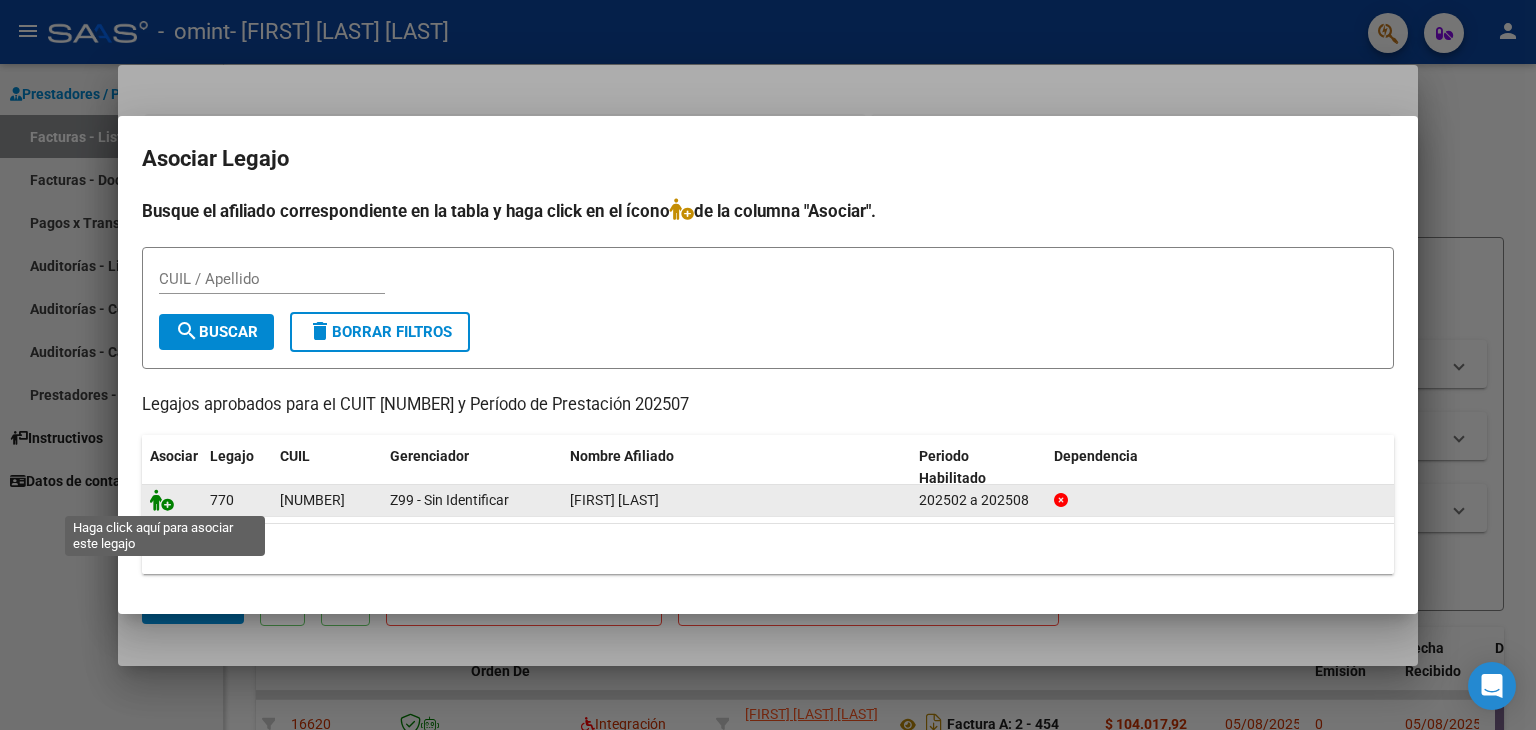 click 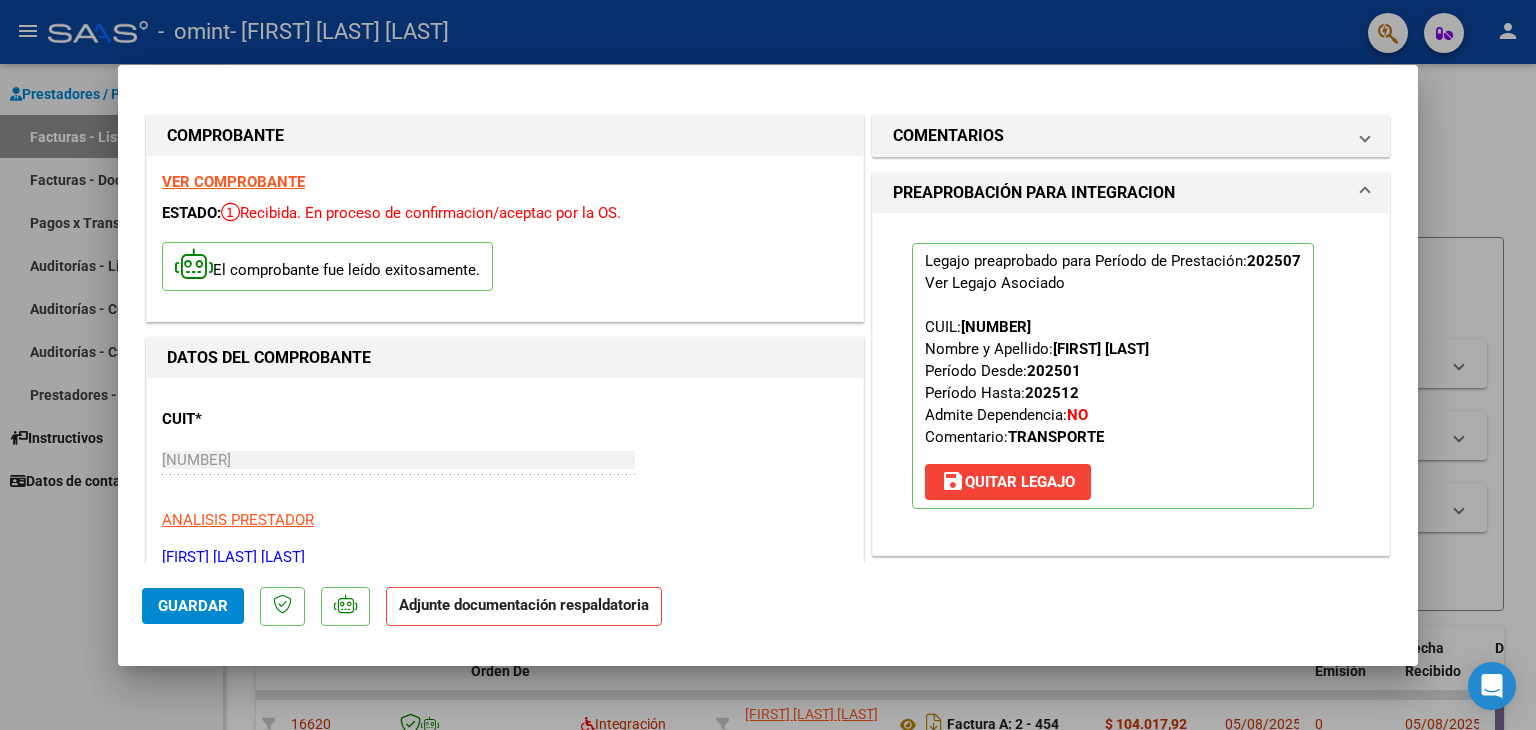 scroll, scrollTop: 500, scrollLeft: 0, axis: vertical 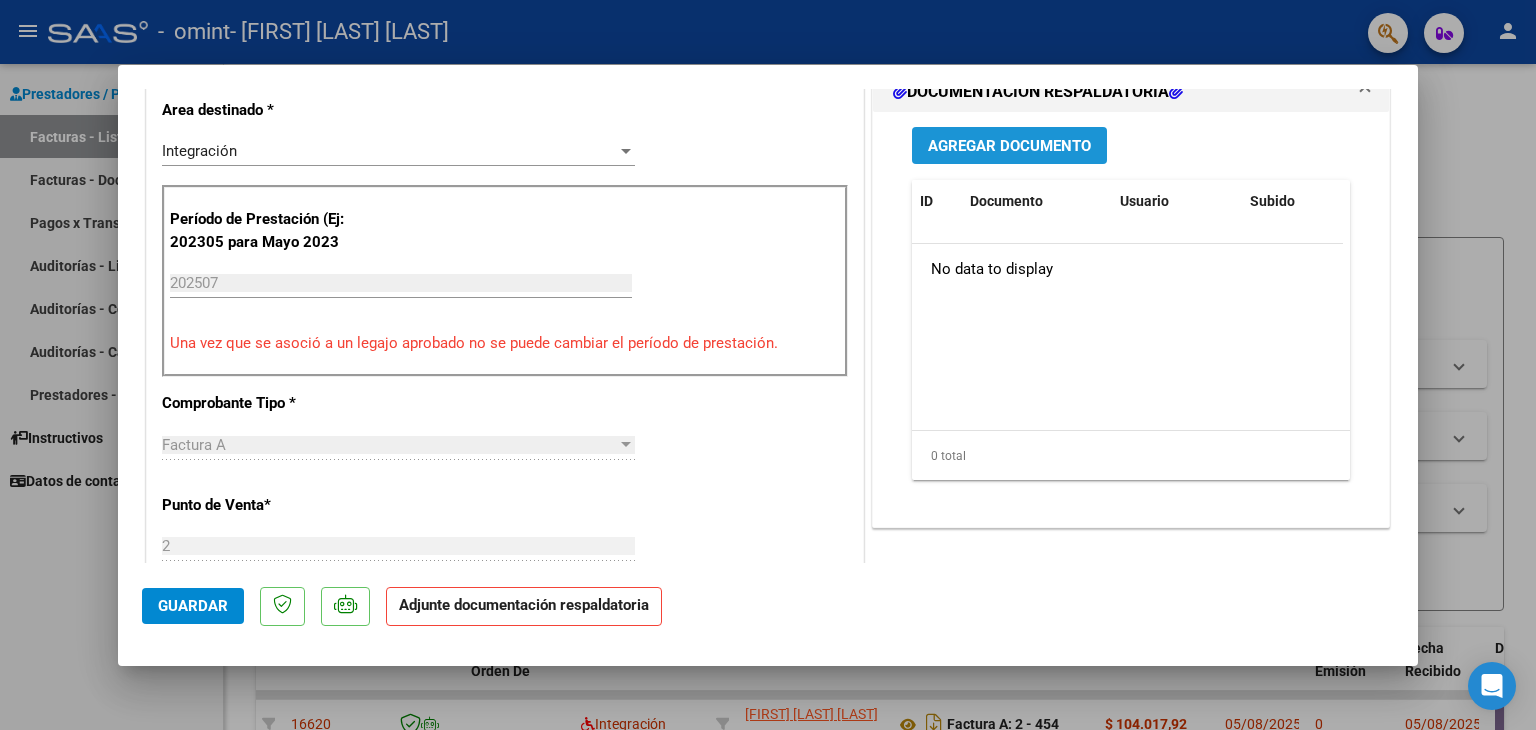 click on "Agregar Documento" at bounding box center (1009, 146) 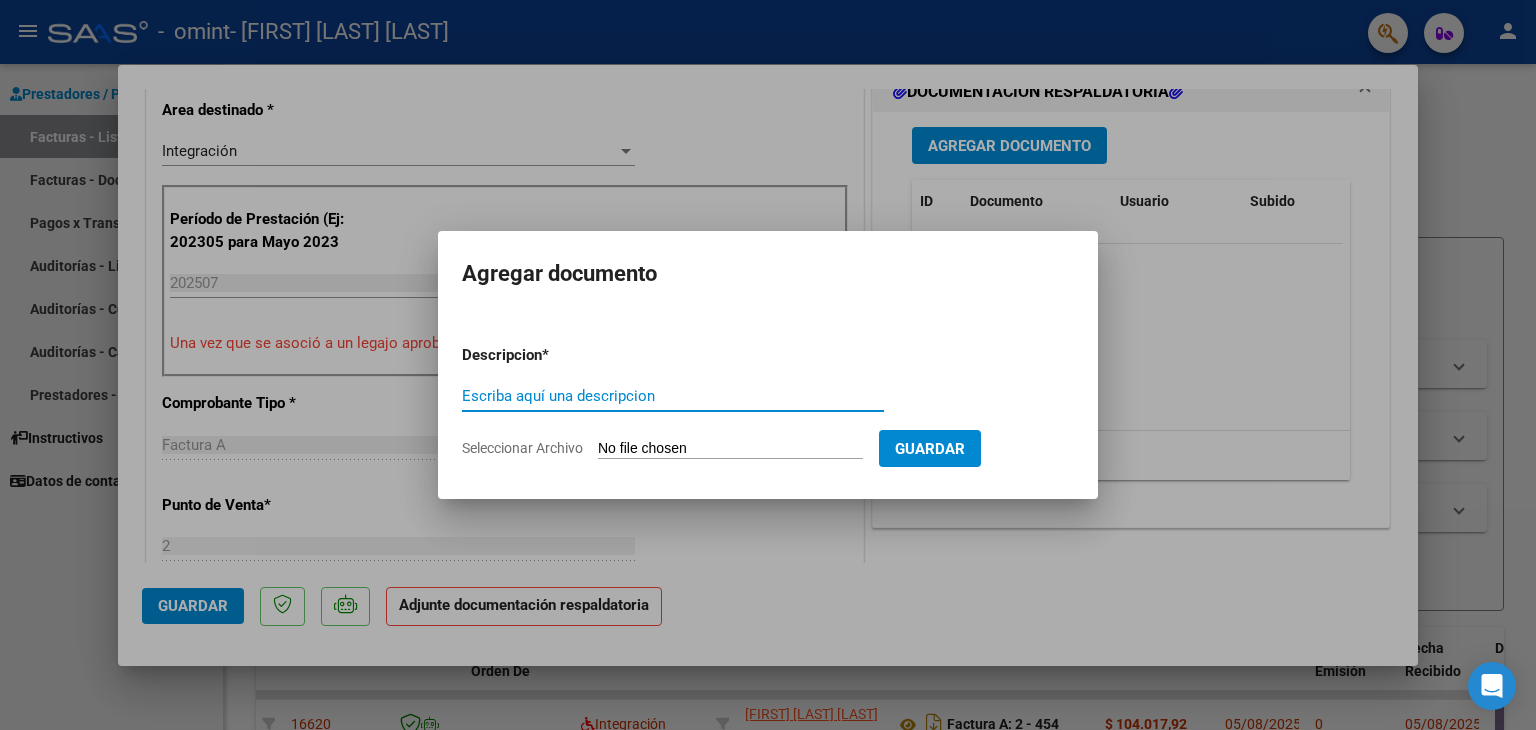click on "Escriba aquí una descripcion" at bounding box center [673, 396] 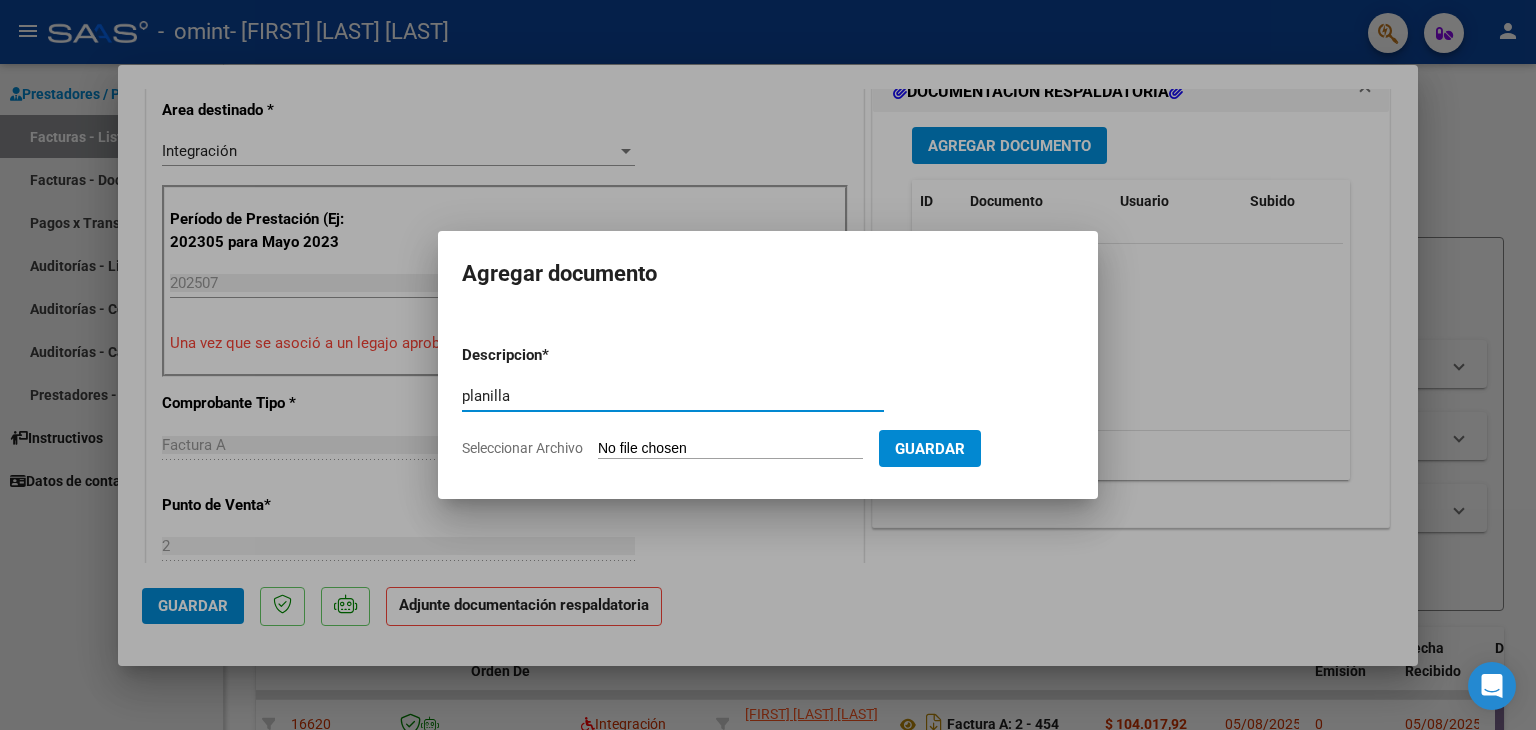 type on "planilla" 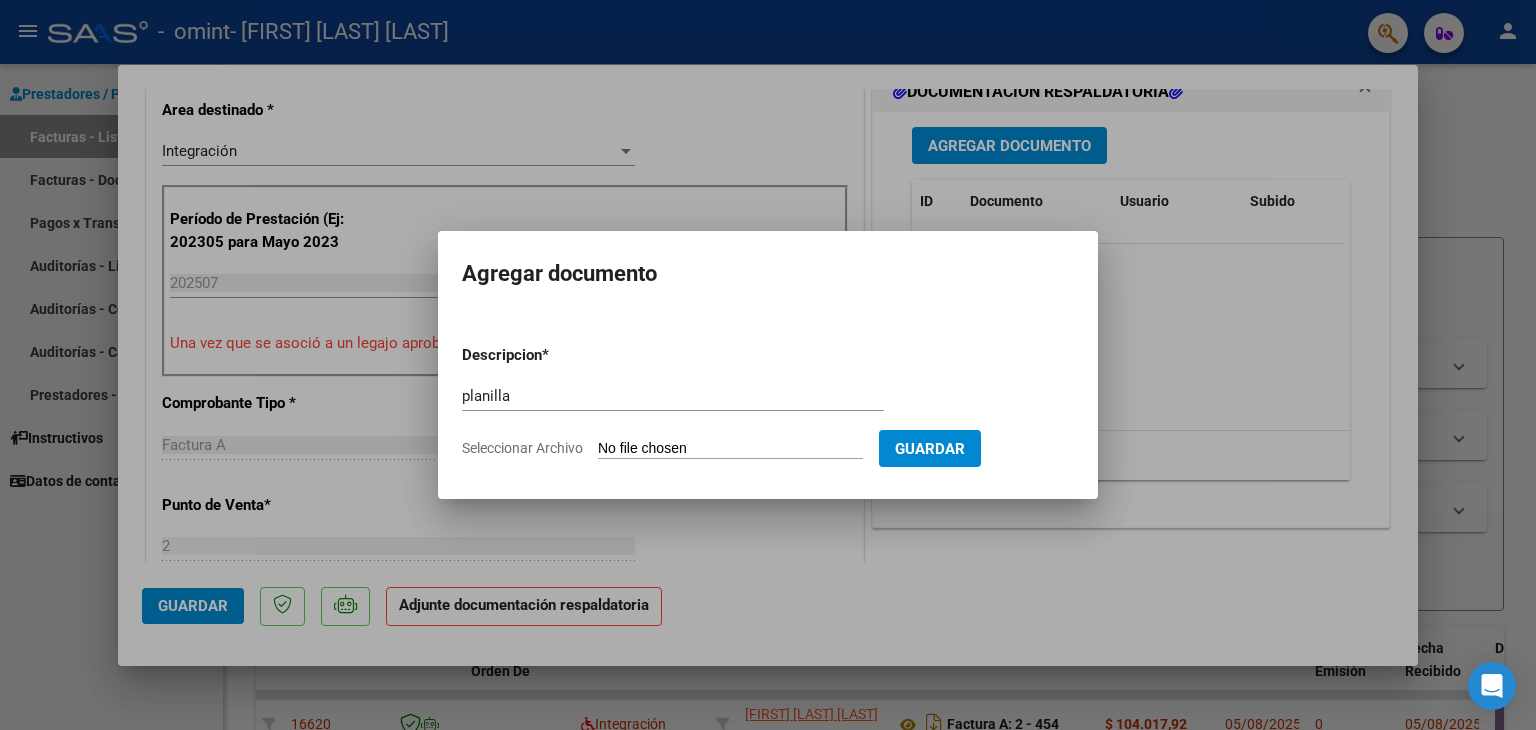 click on "Seleccionar Archivo" at bounding box center [730, 449] 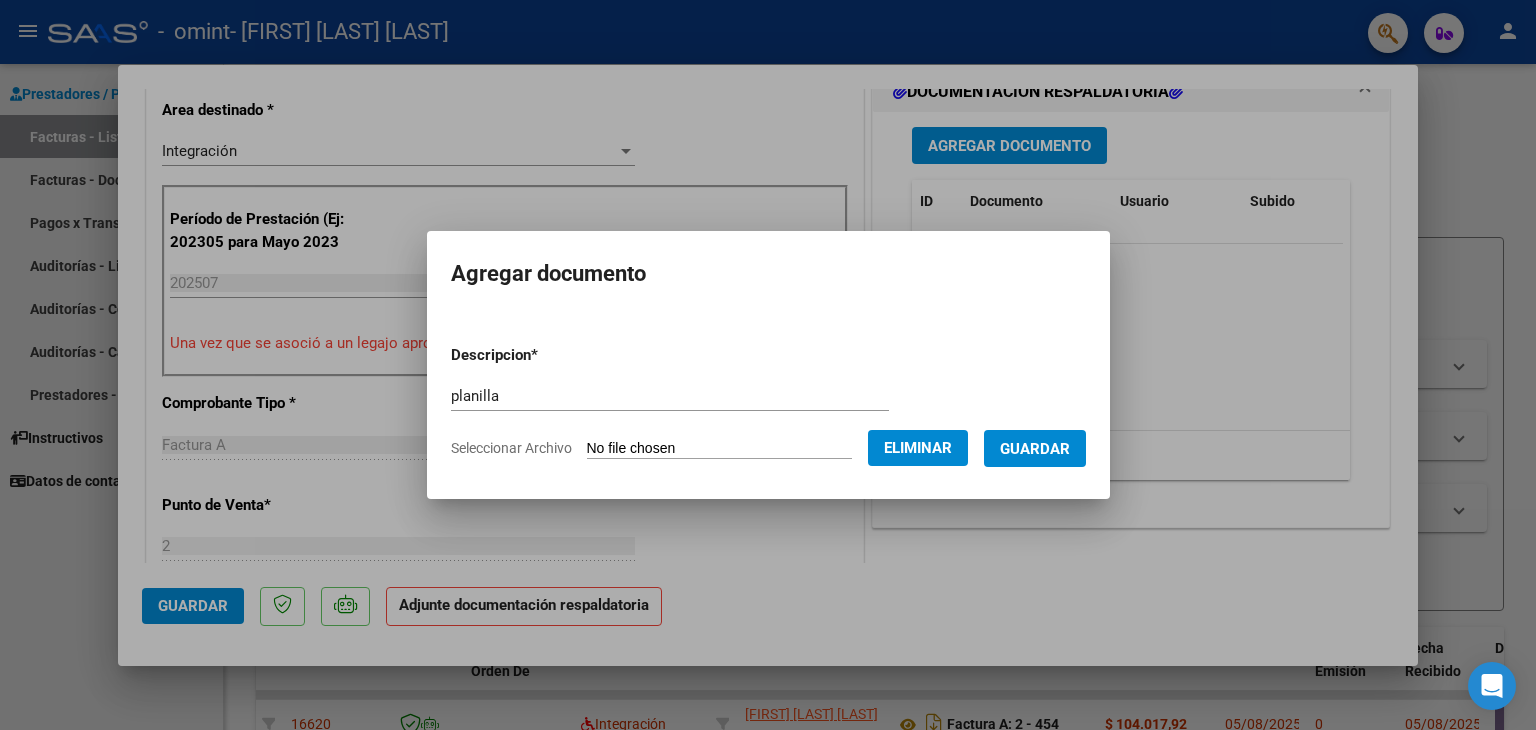click on "Guardar" at bounding box center [1035, 449] 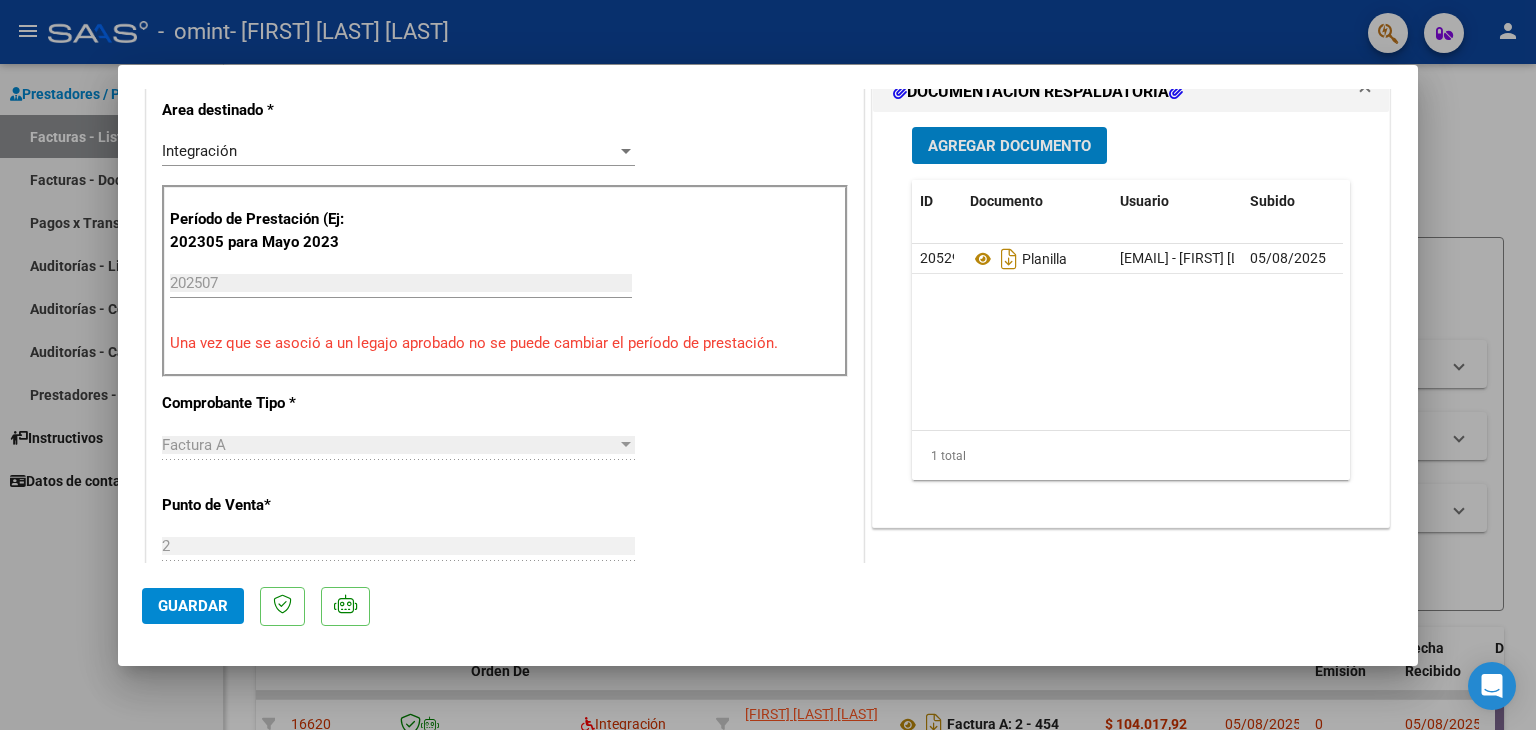 scroll, scrollTop: 800, scrollLeft: 0, axis: vertical 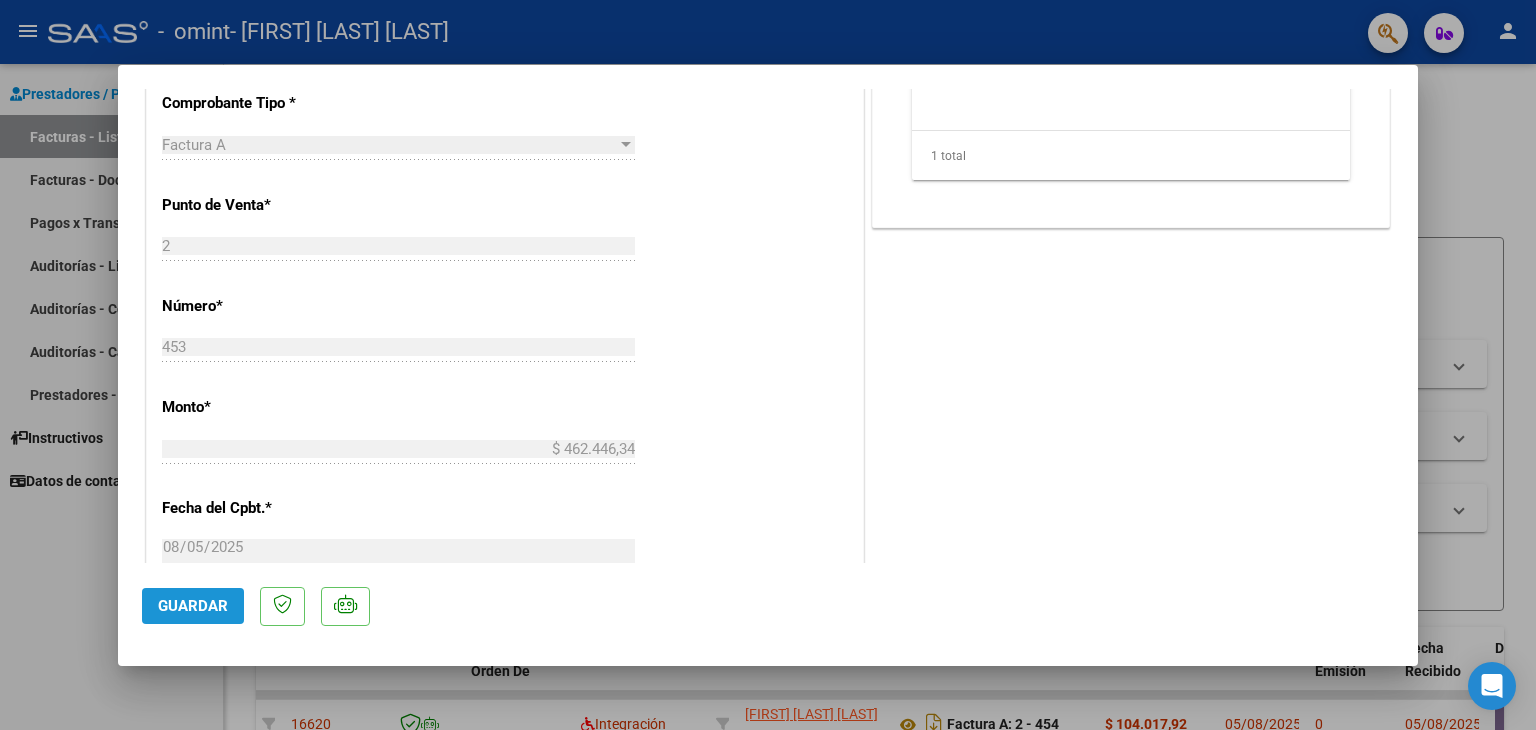 click on "Guardar" 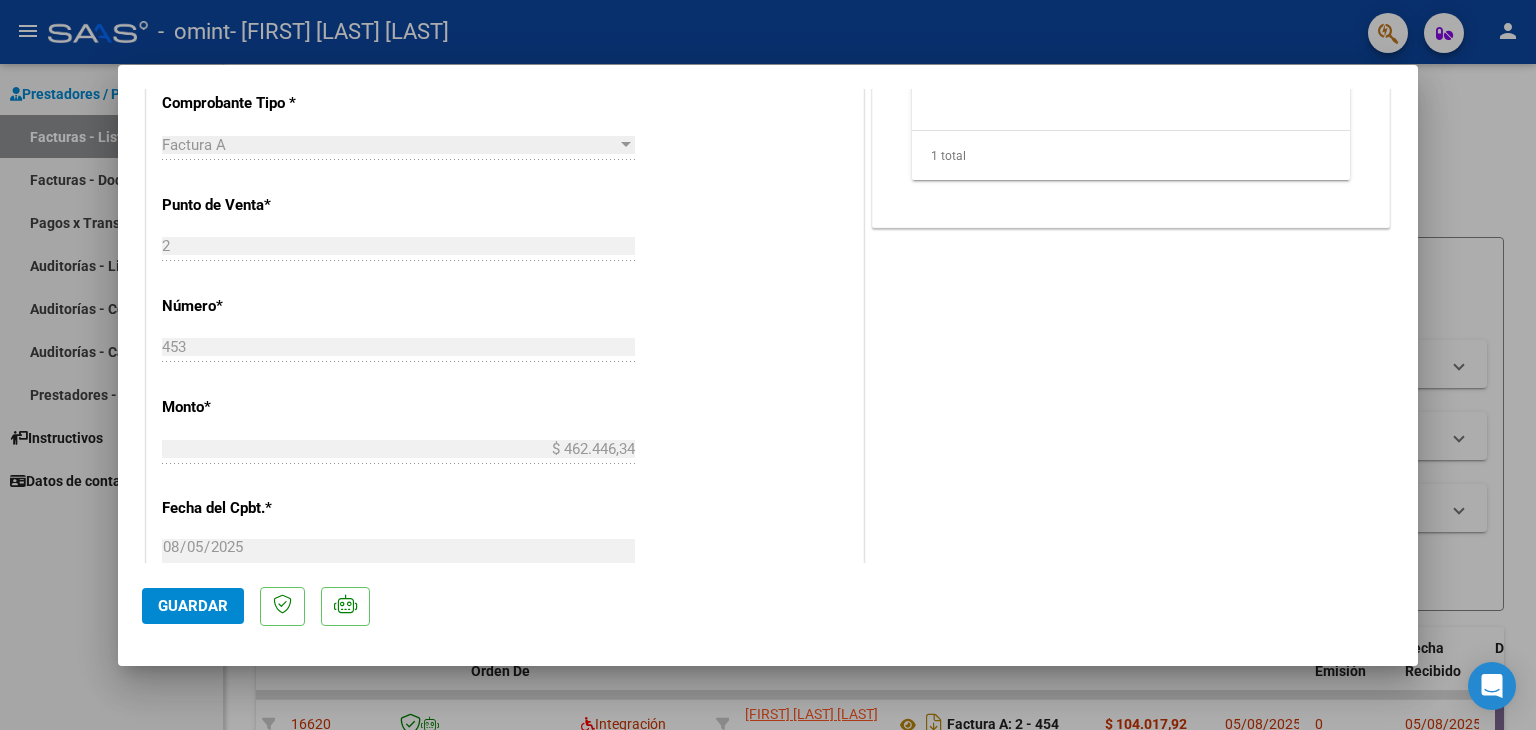 click on "Guardar" 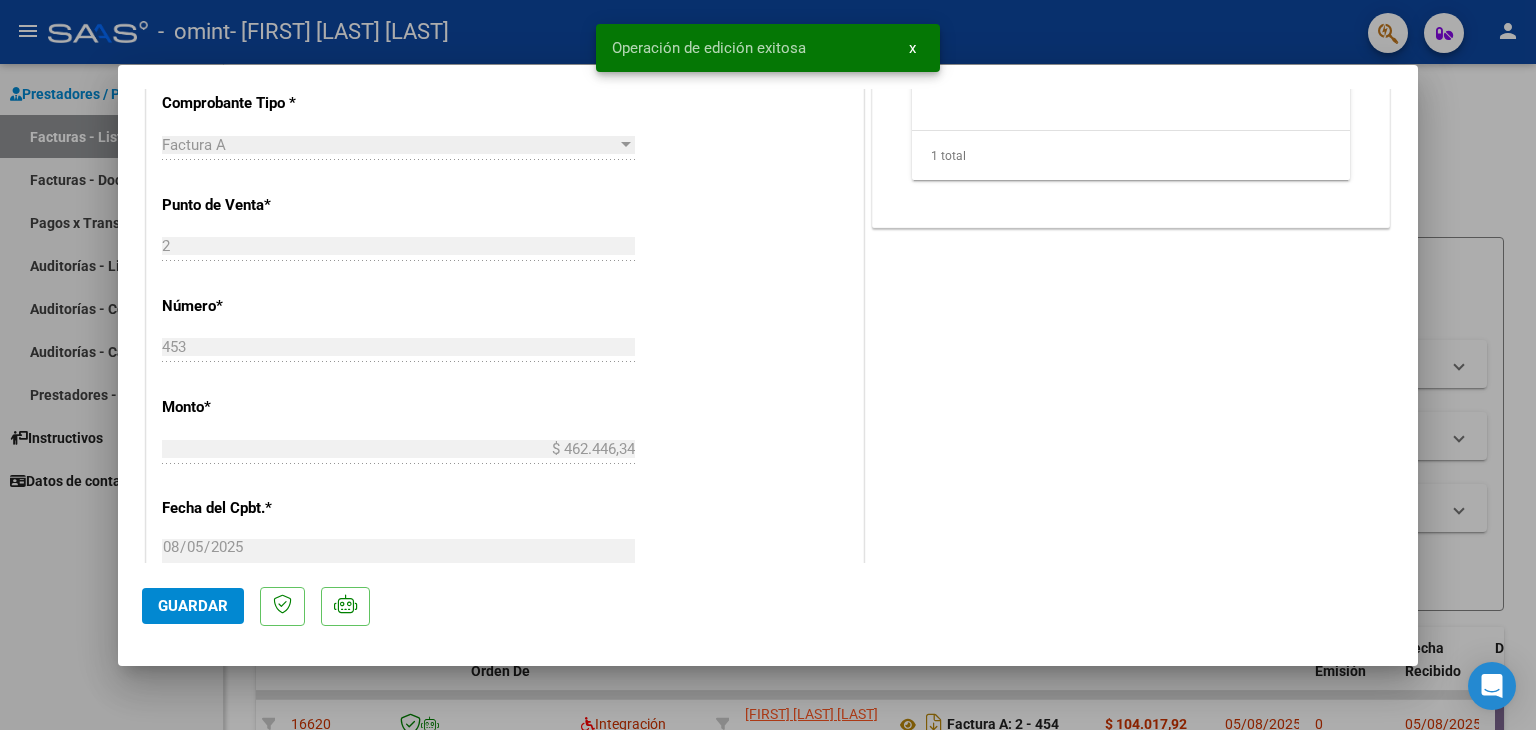 click at bounding box center (768, 365) 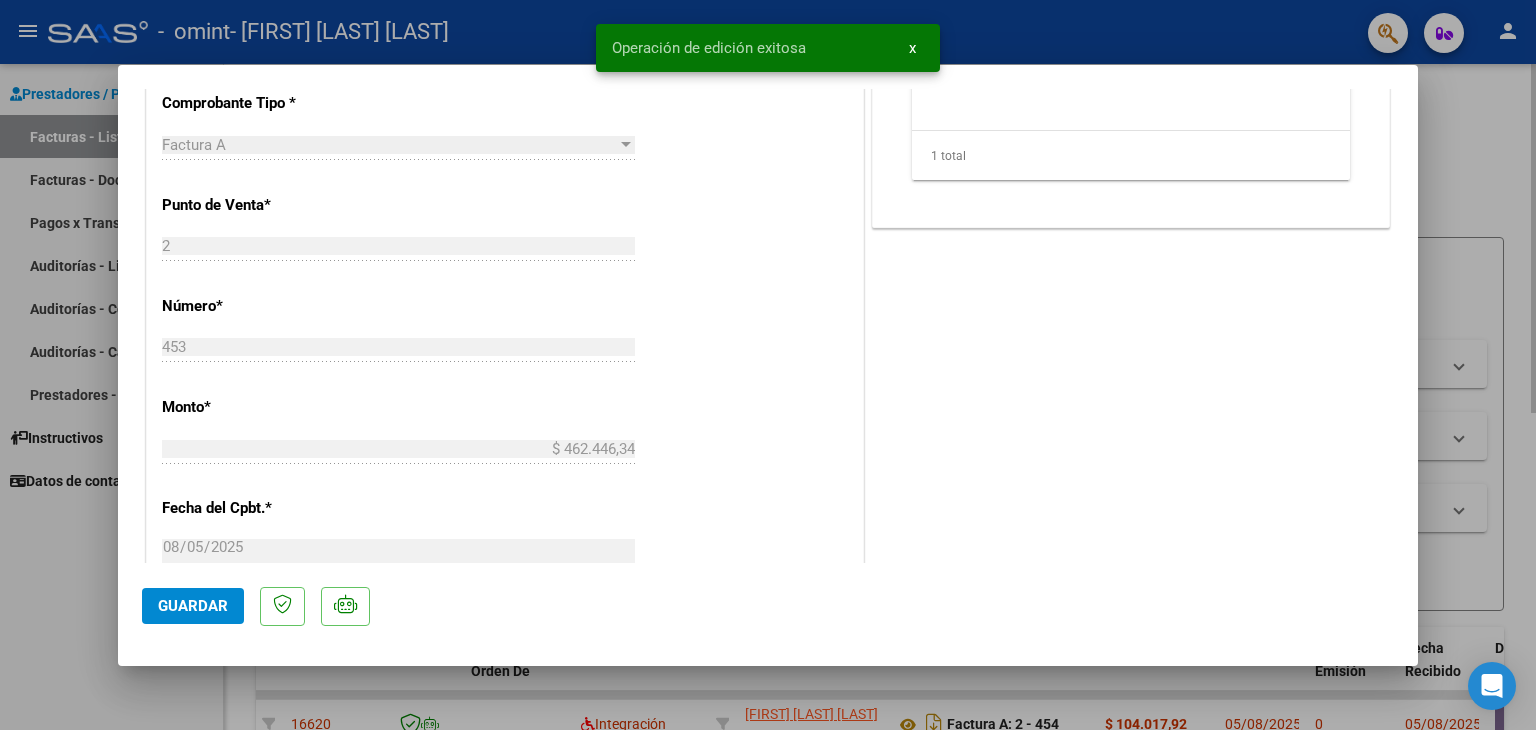 type 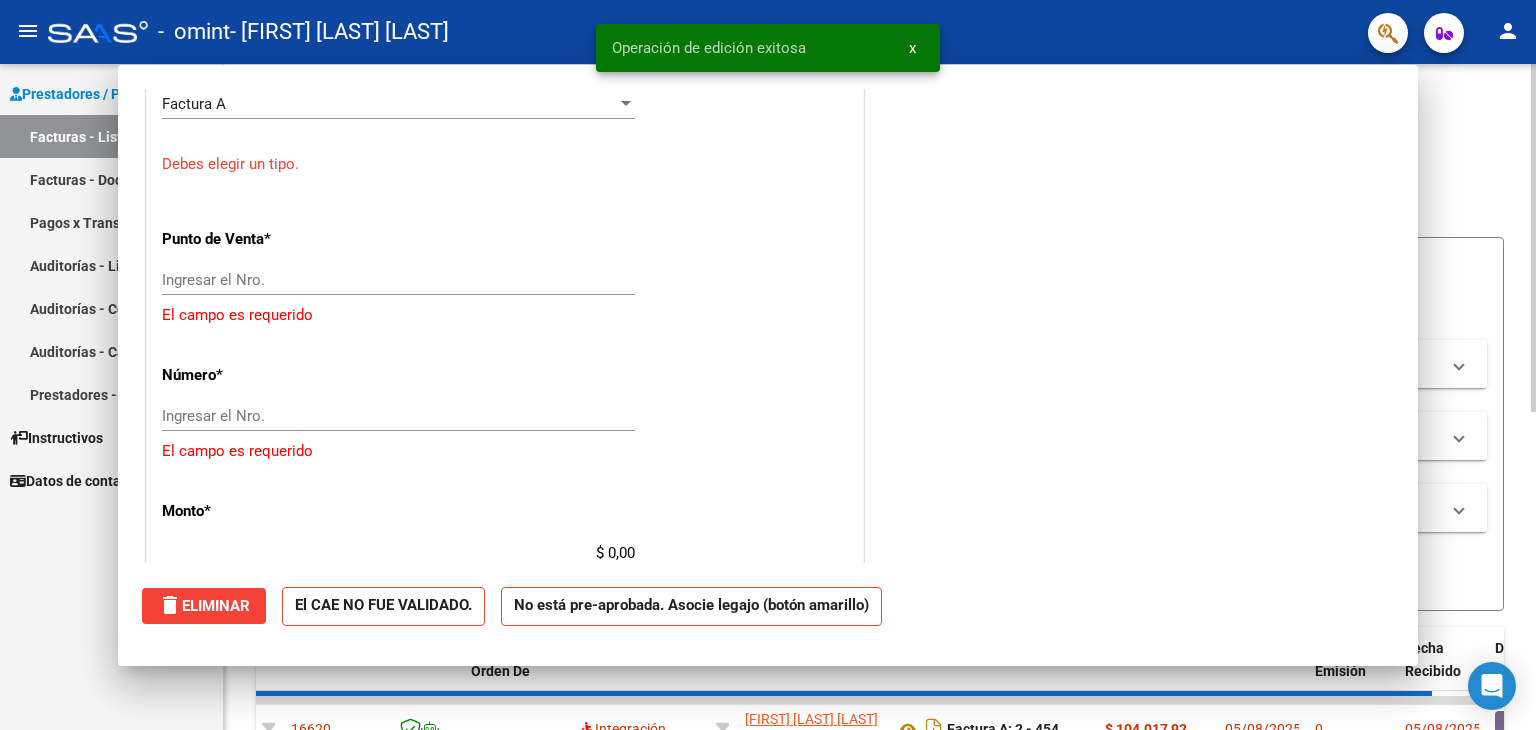 scroll, scrollTop: 759, scrollLeft: 0, axis: vertical 